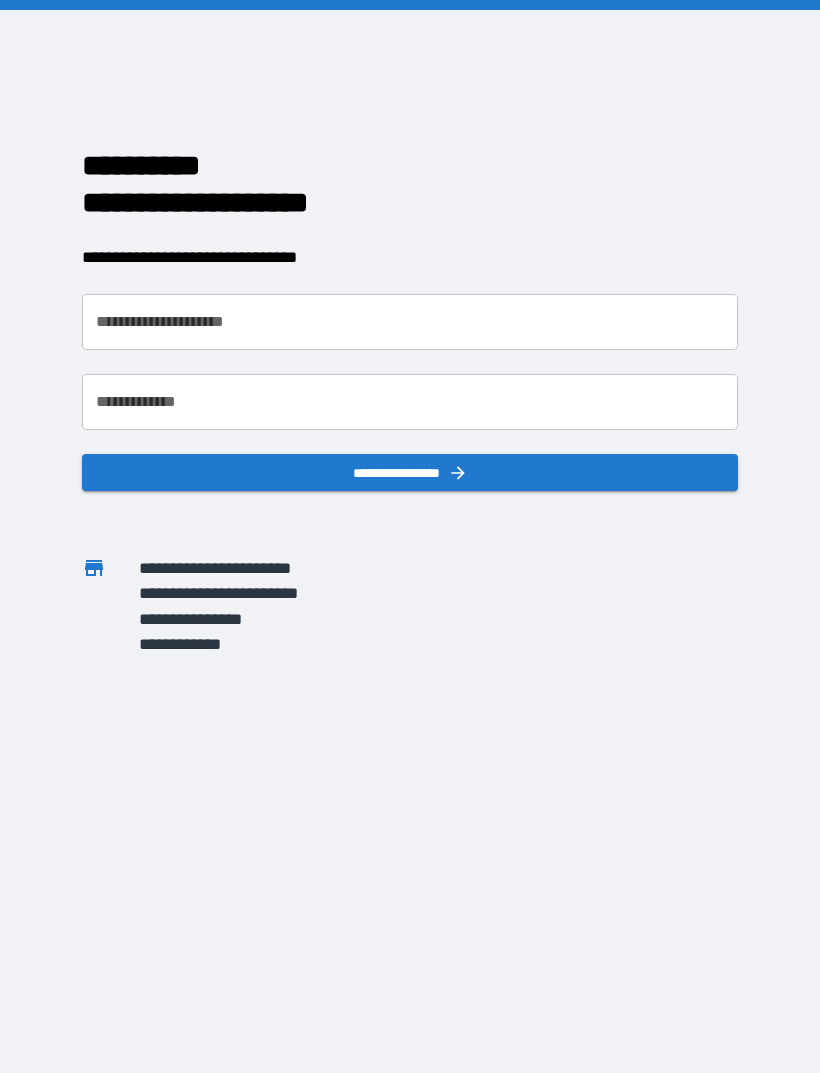 scroll, scrollTop: 0, scrollLeft: 0, axis: both 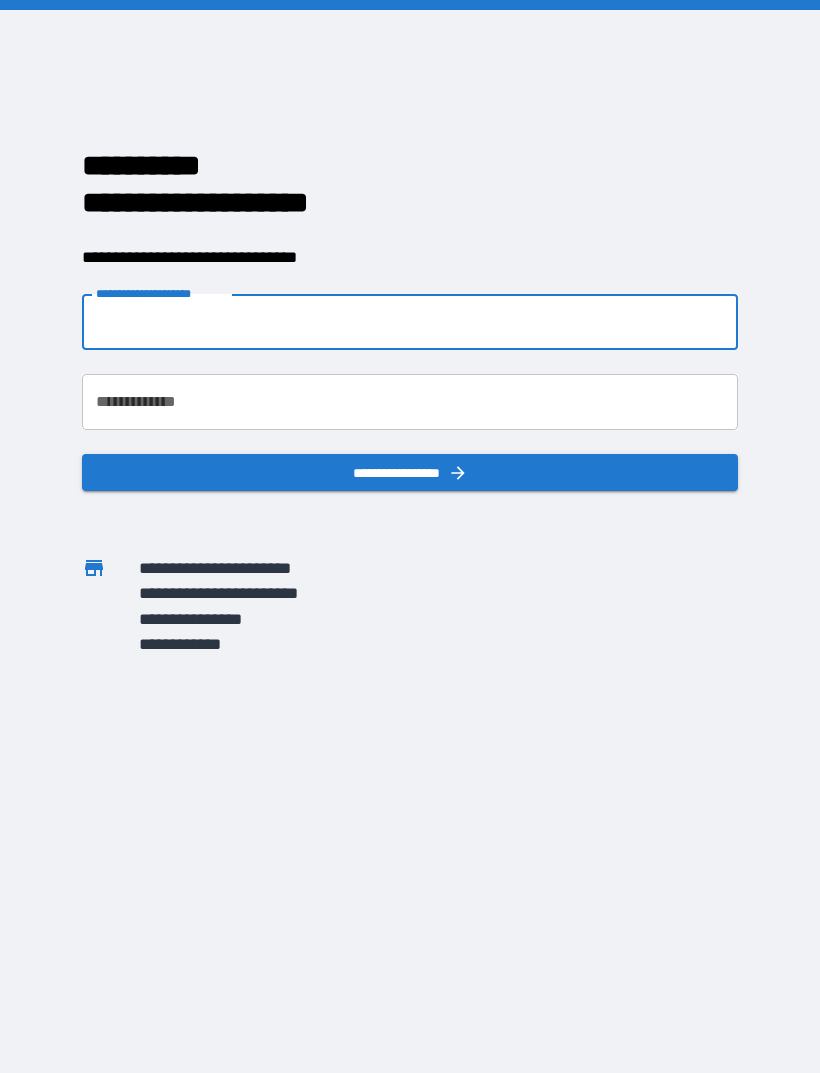 type on "**********" 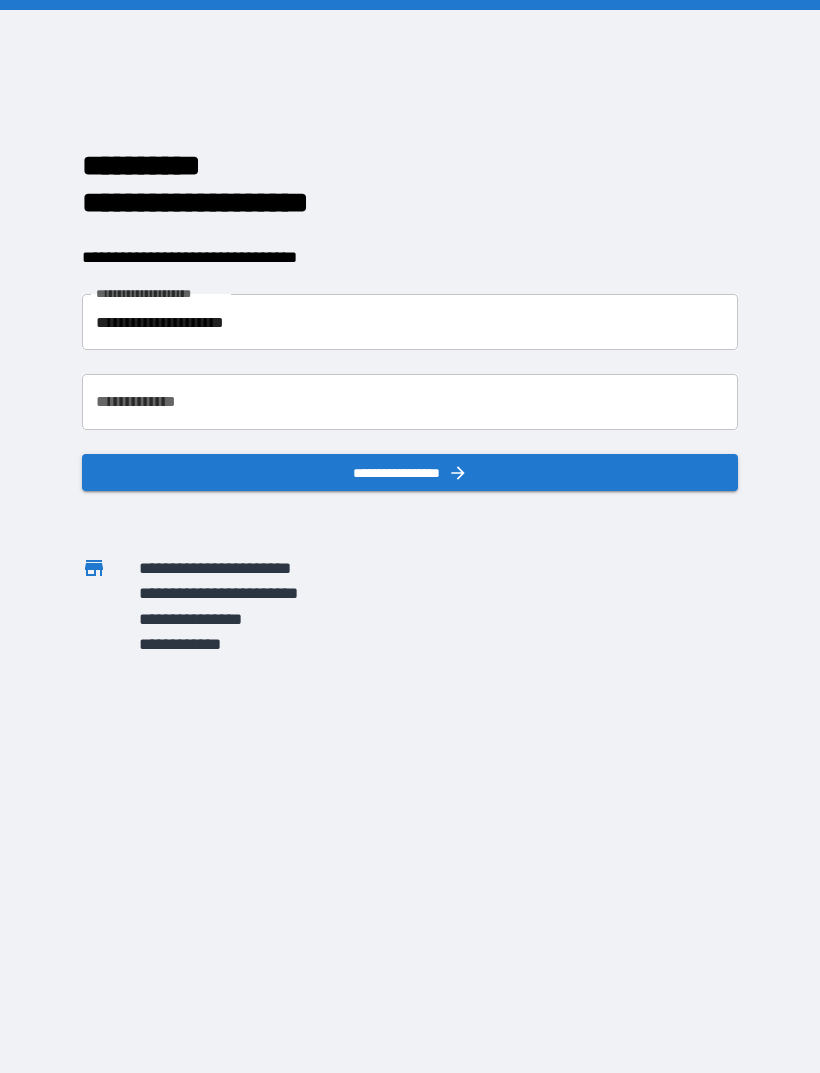 click on "**********" at bounding box center (410, 402) 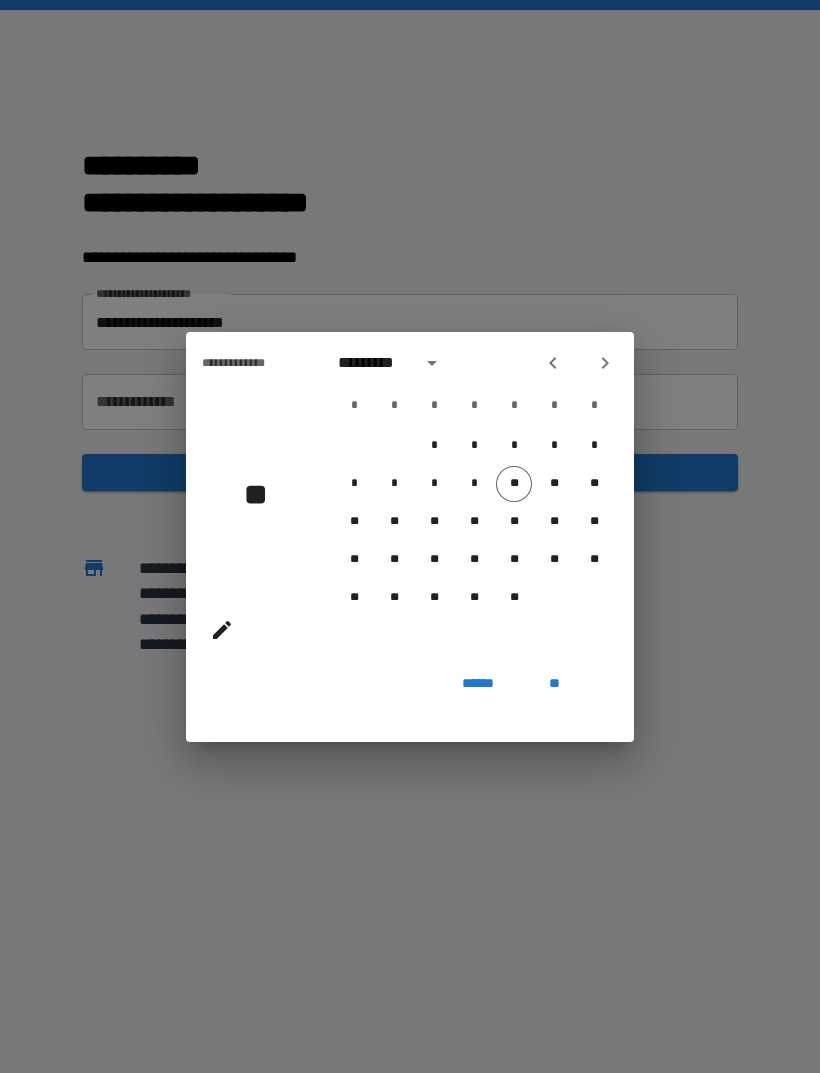 click on "******" at bounding box center [478, 684] 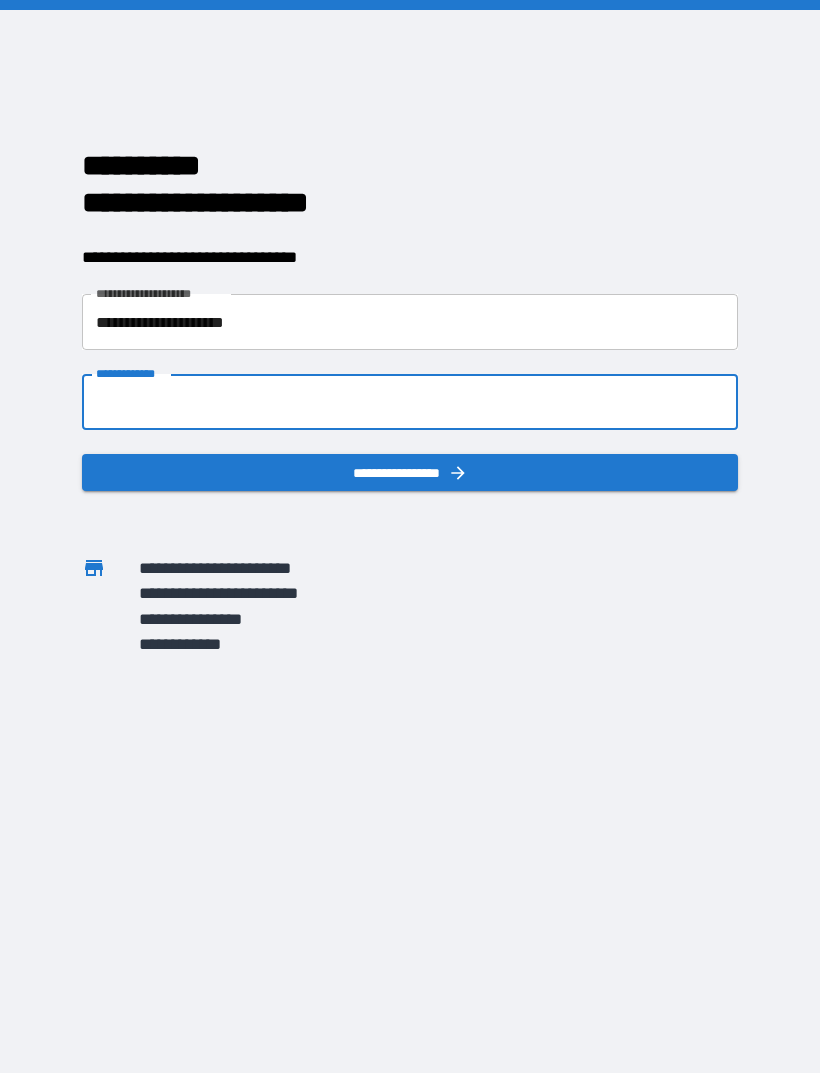 click on "**********" at bounding box center (410, 402) 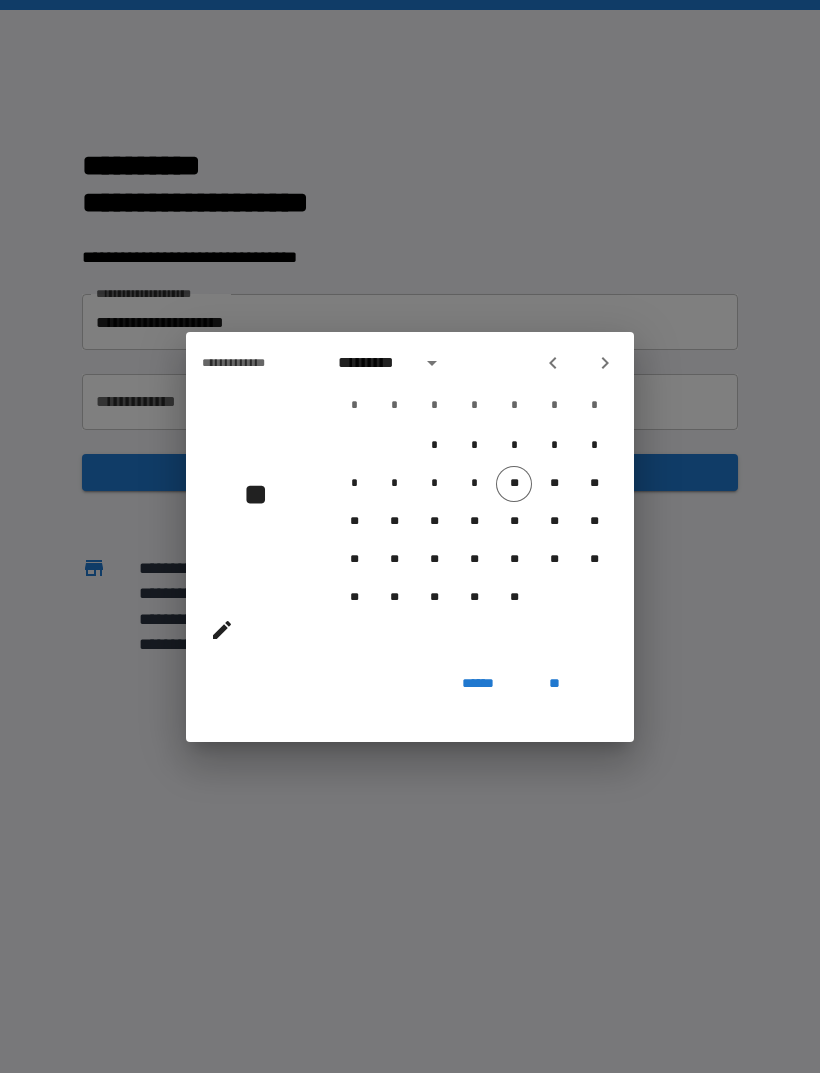click on "*********" at bounding box center [373, 363] 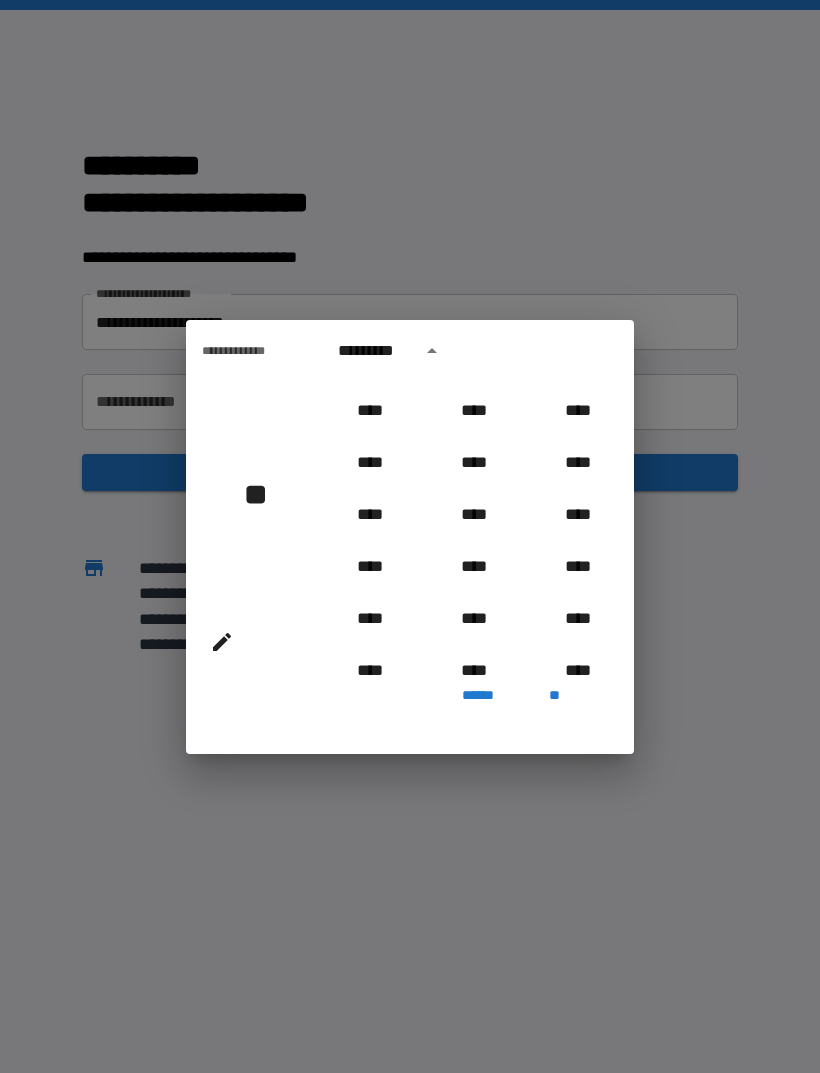 scroll, scrollTop: 1039, scrollLeft: 0, axis: vertical 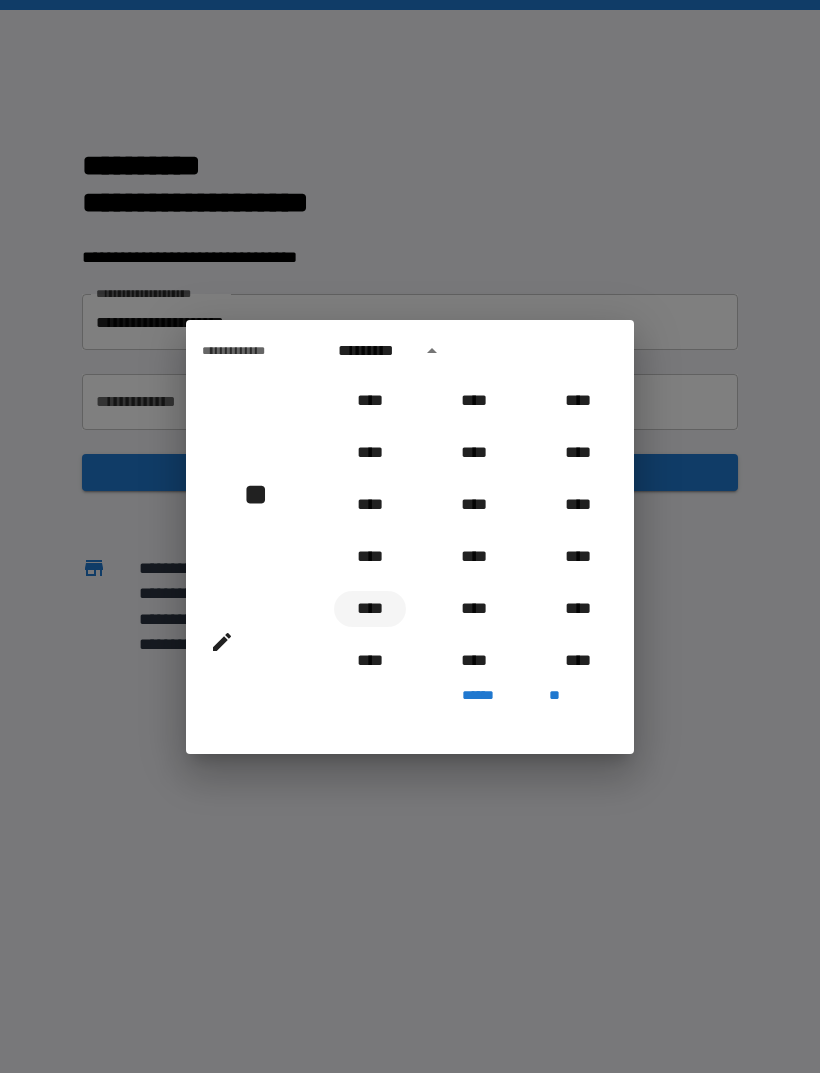 click on "****" at bounding box center [370, 609] 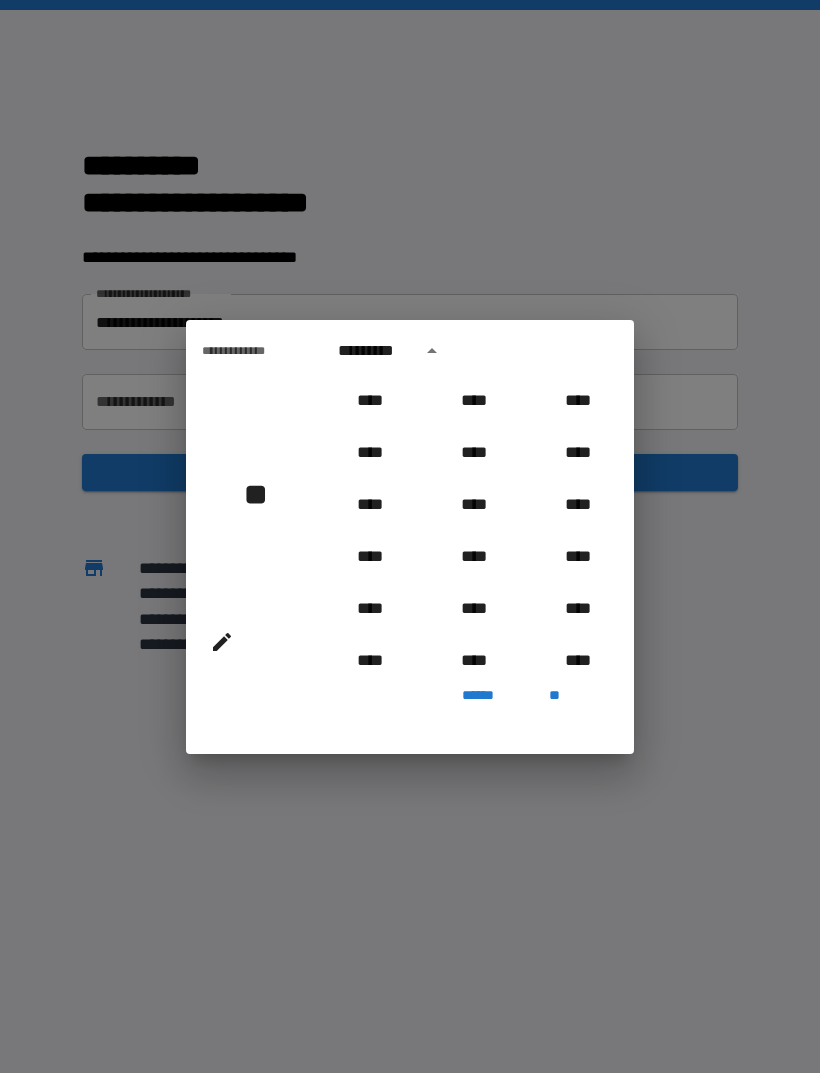 type on "**********" 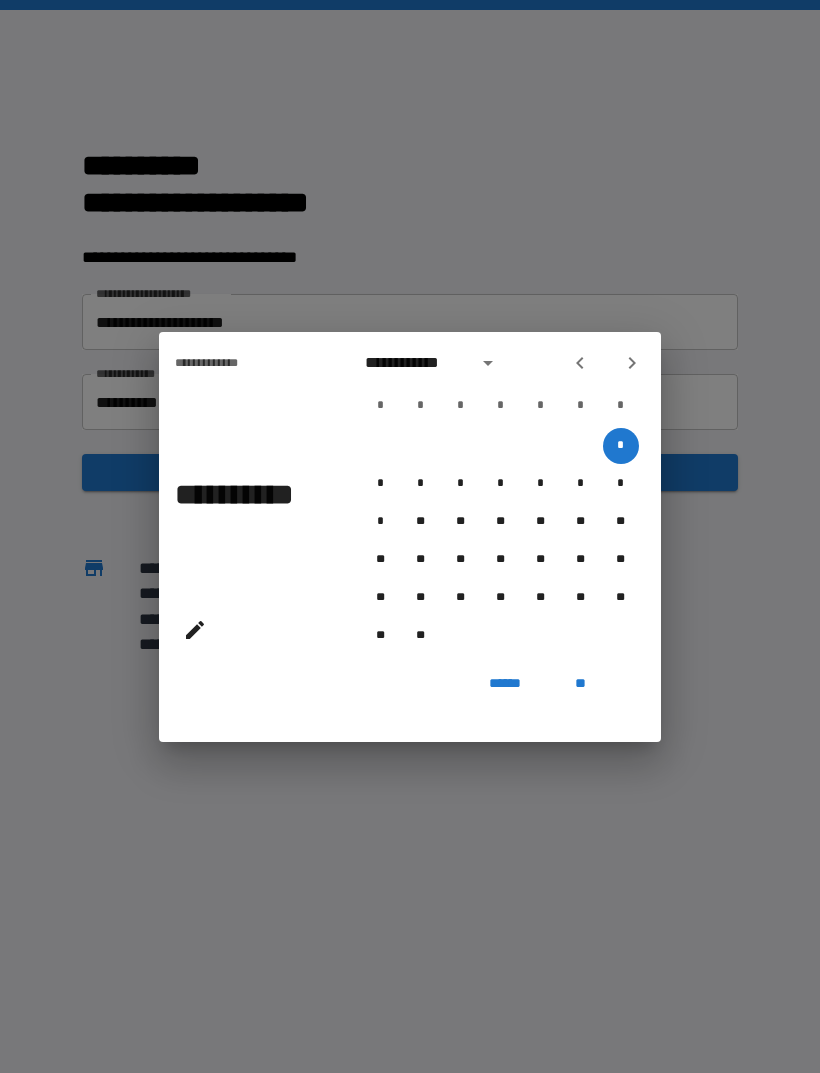 click on "**********" at bounding box center [415, 363] 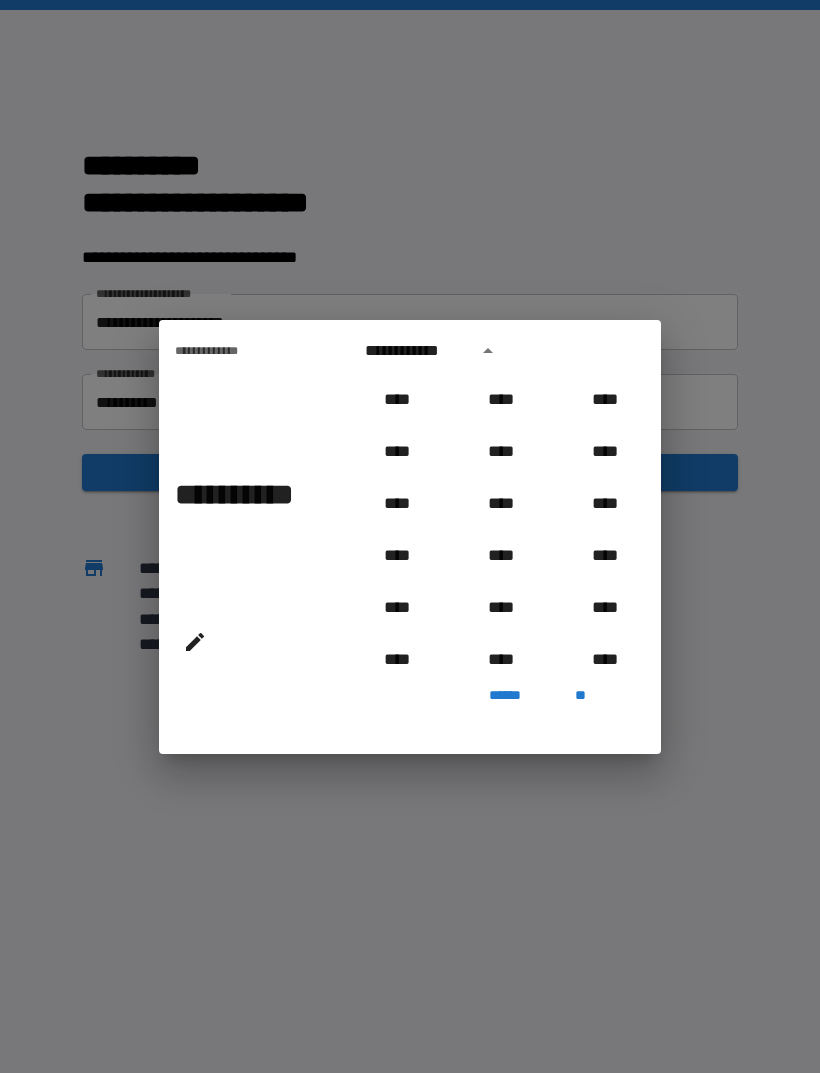 scroll, scrollTop: 1122, scrollLeft: 0, axis: vertical 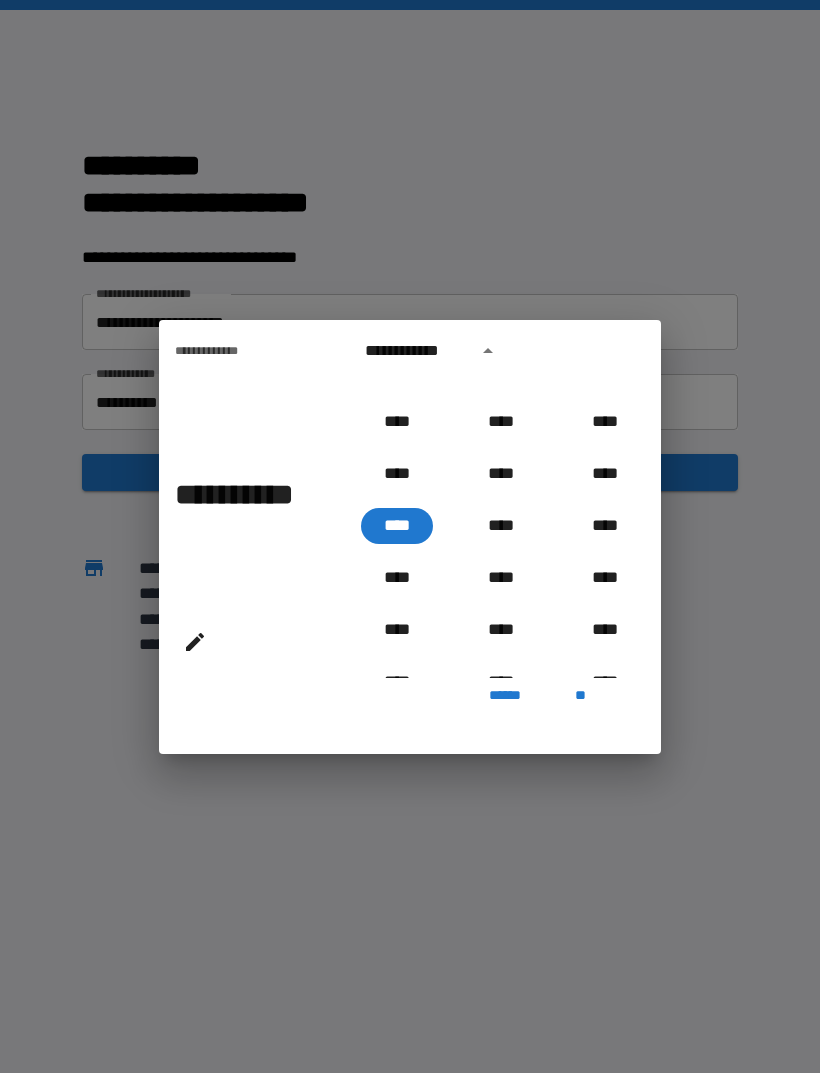 click on "**********" at bounding box center [242, 494] 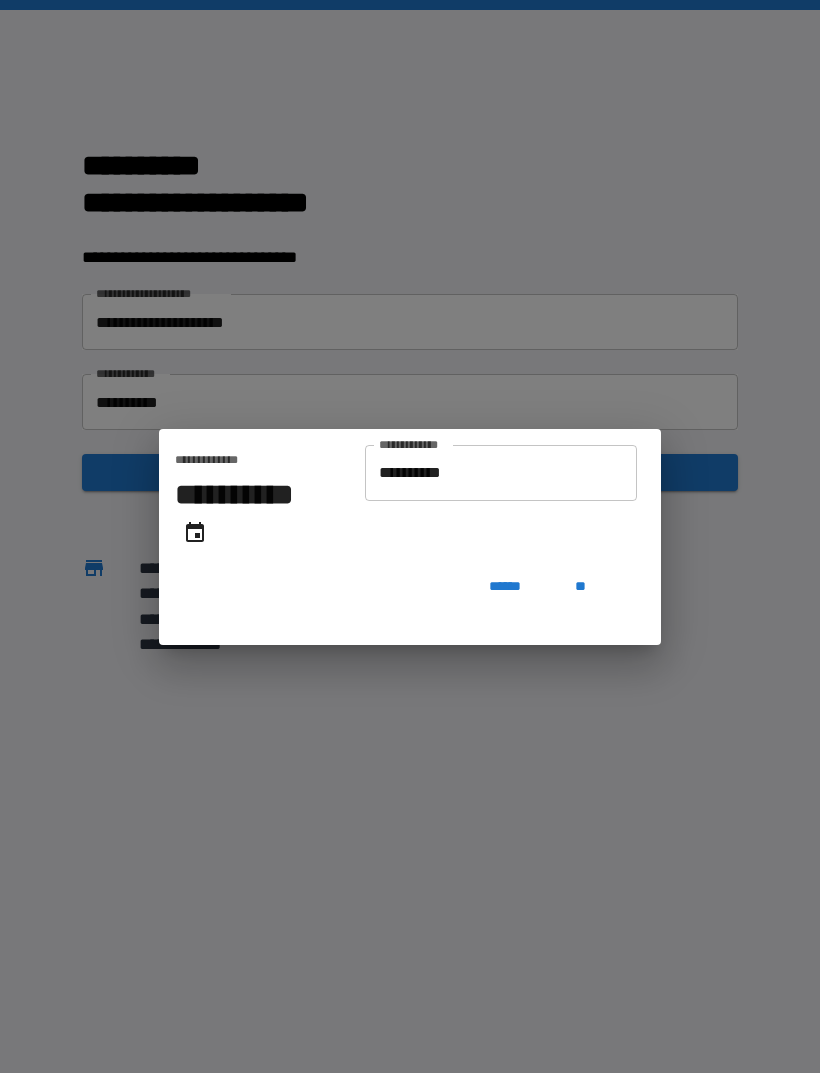 click on "**********" at bounding box center [242, 494] 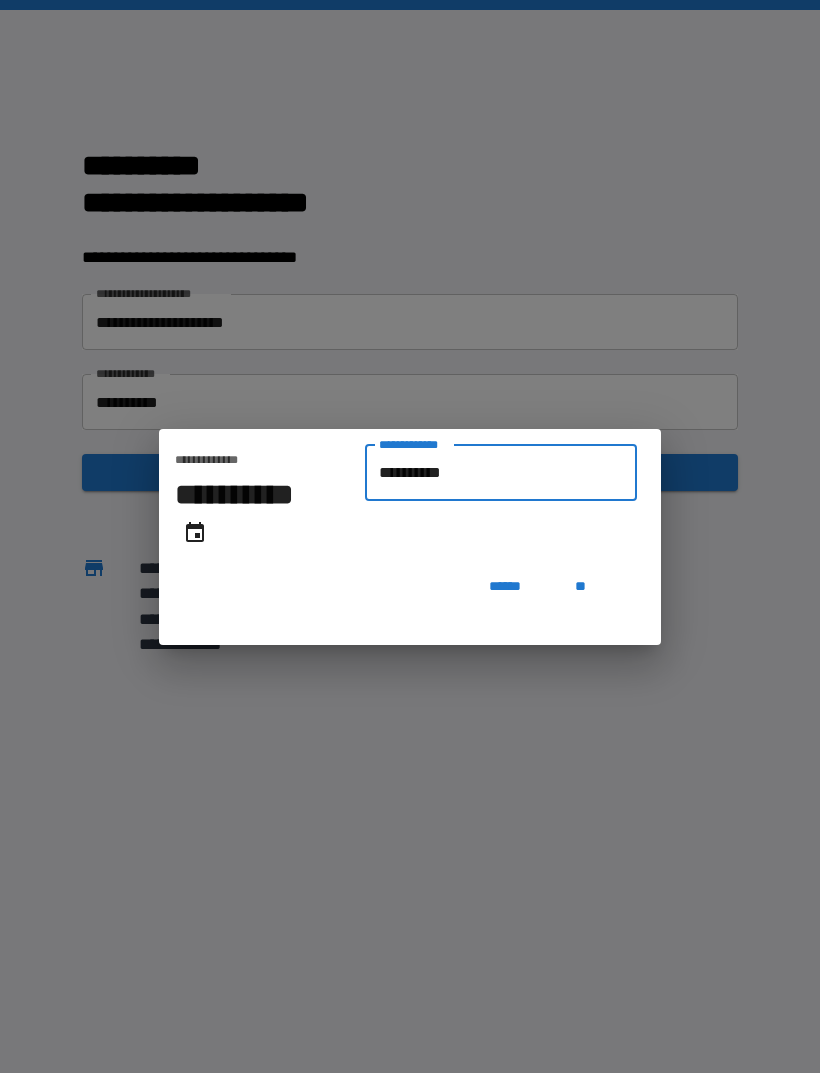 click on "**********" at bounding box center [501, 473] 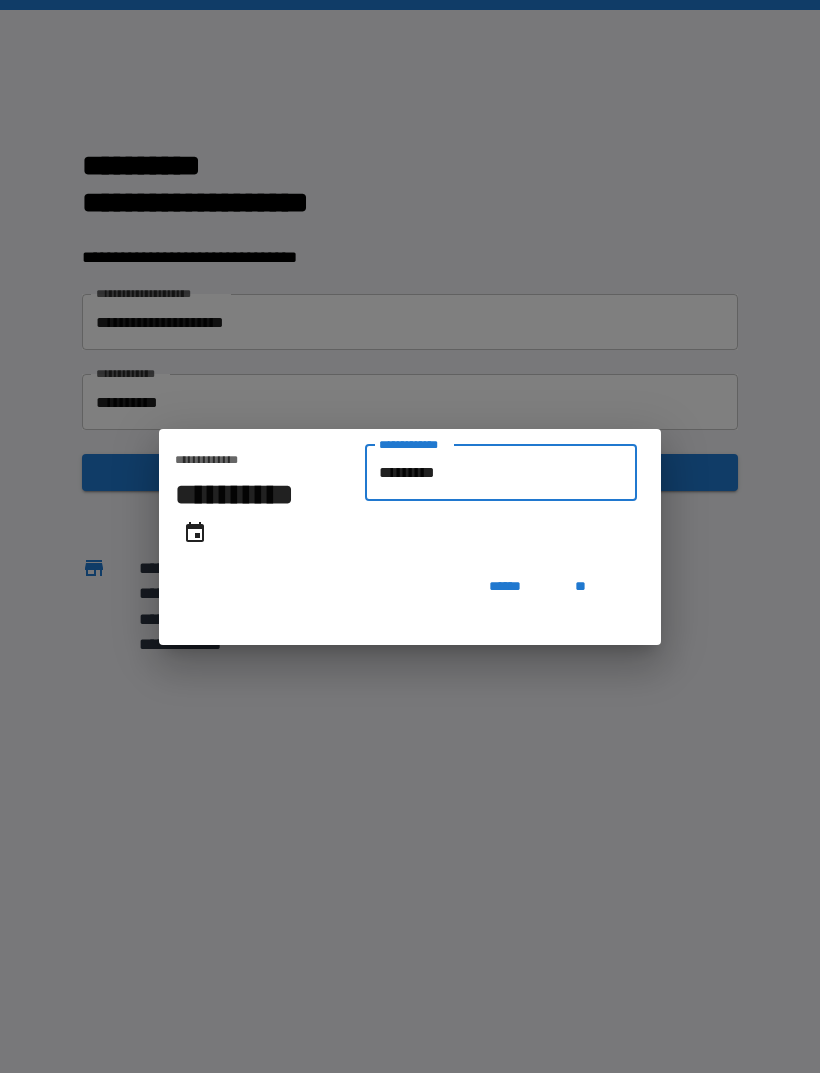 type on "**********" 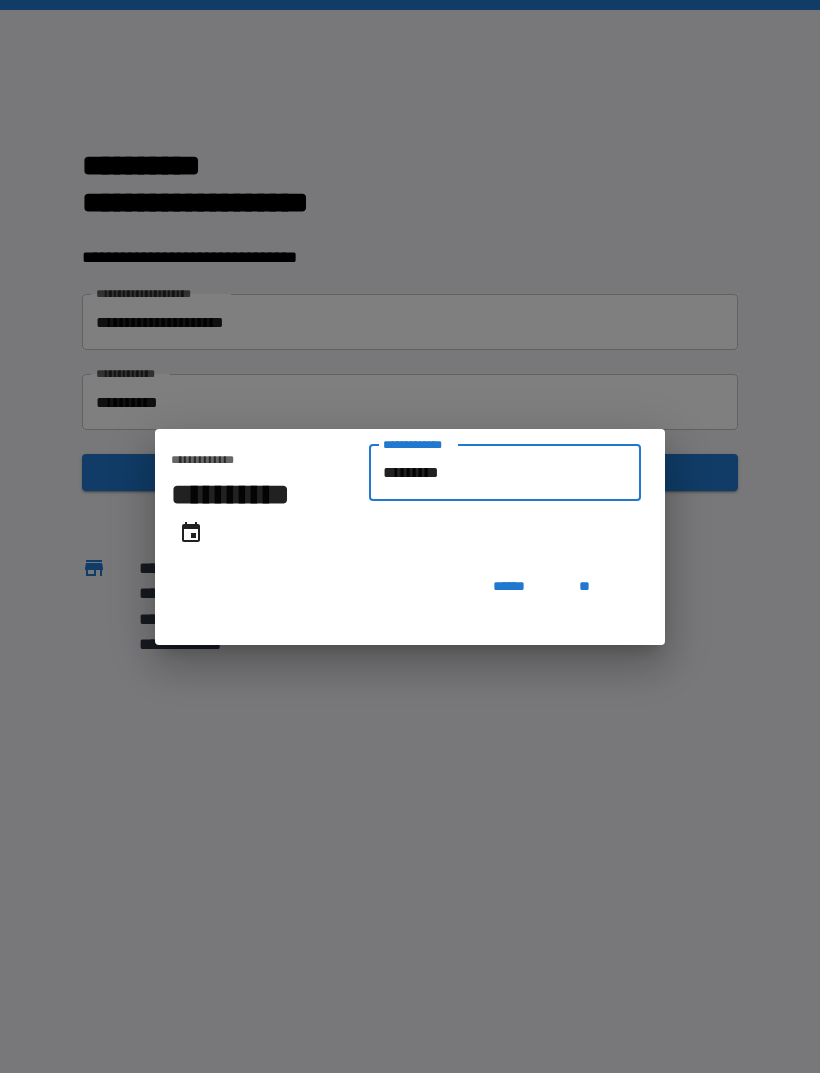 type on "********" 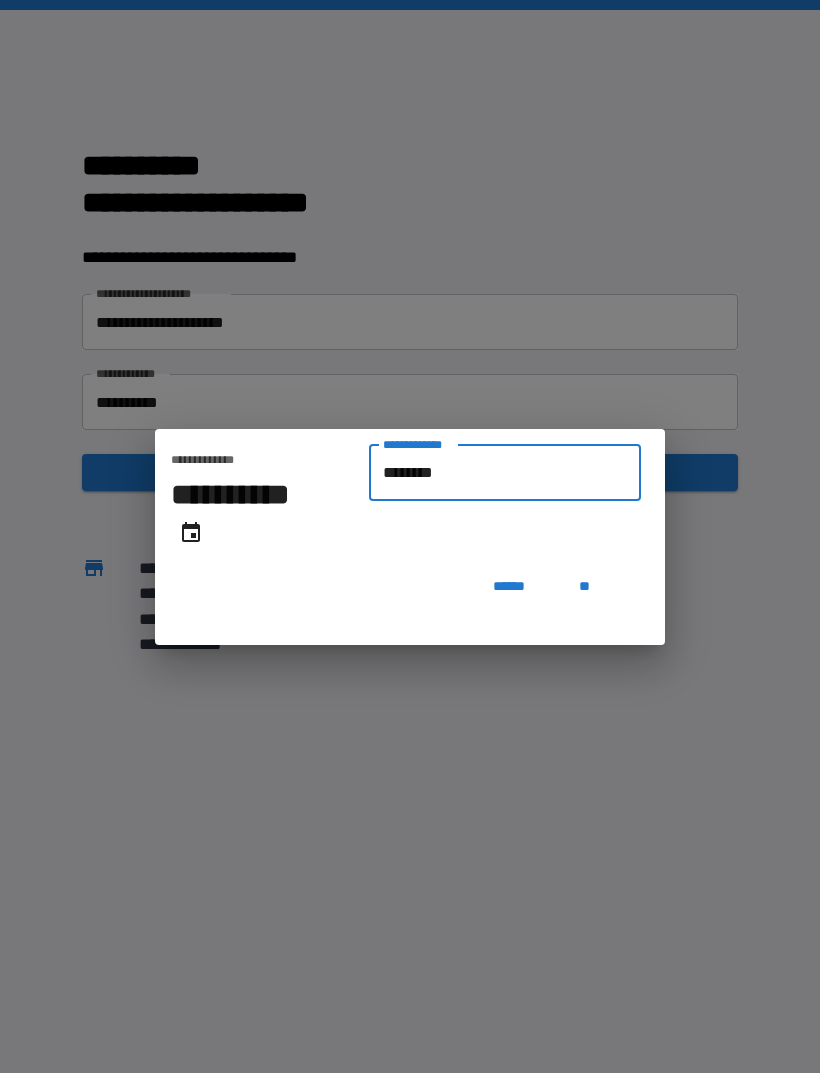 type on "**********" 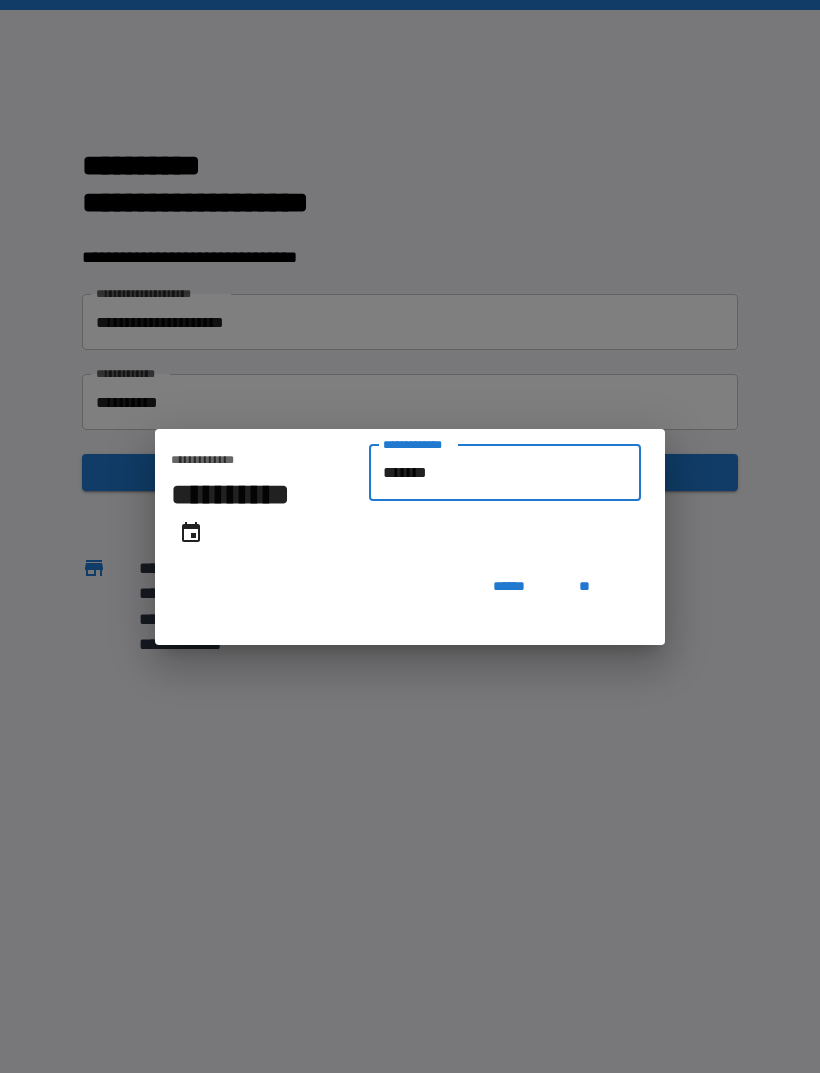 type on "**********" 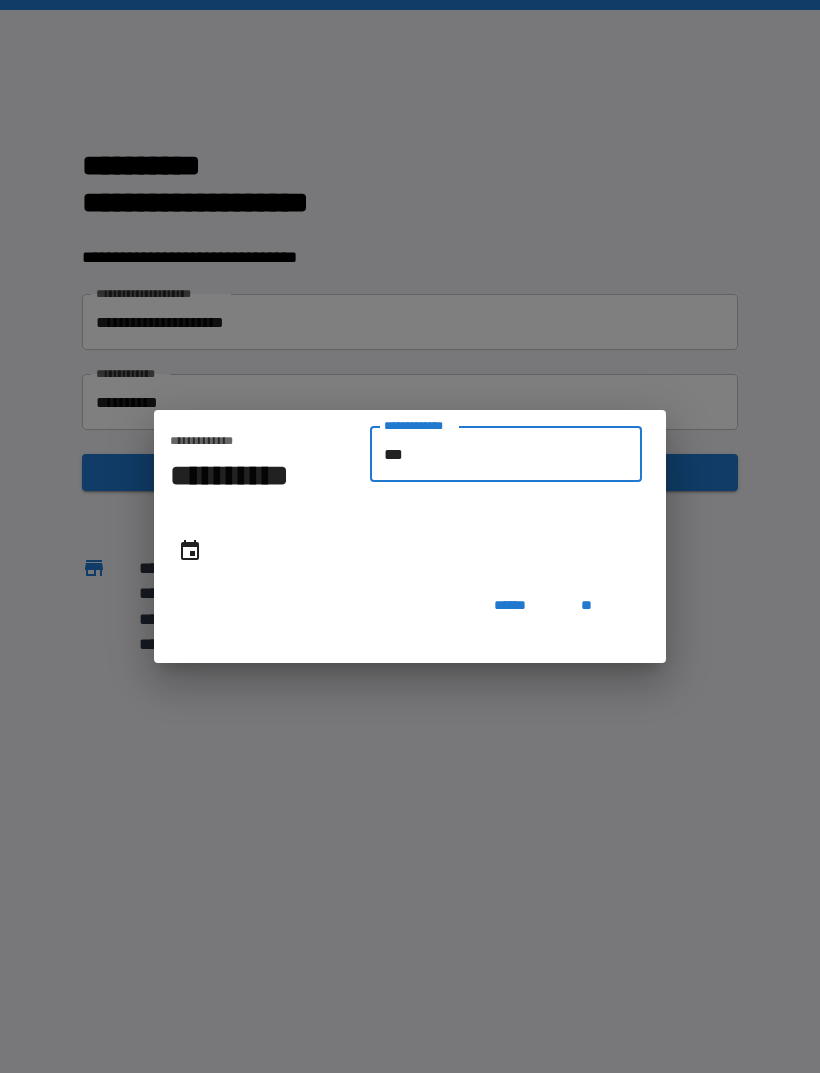 type on "*" 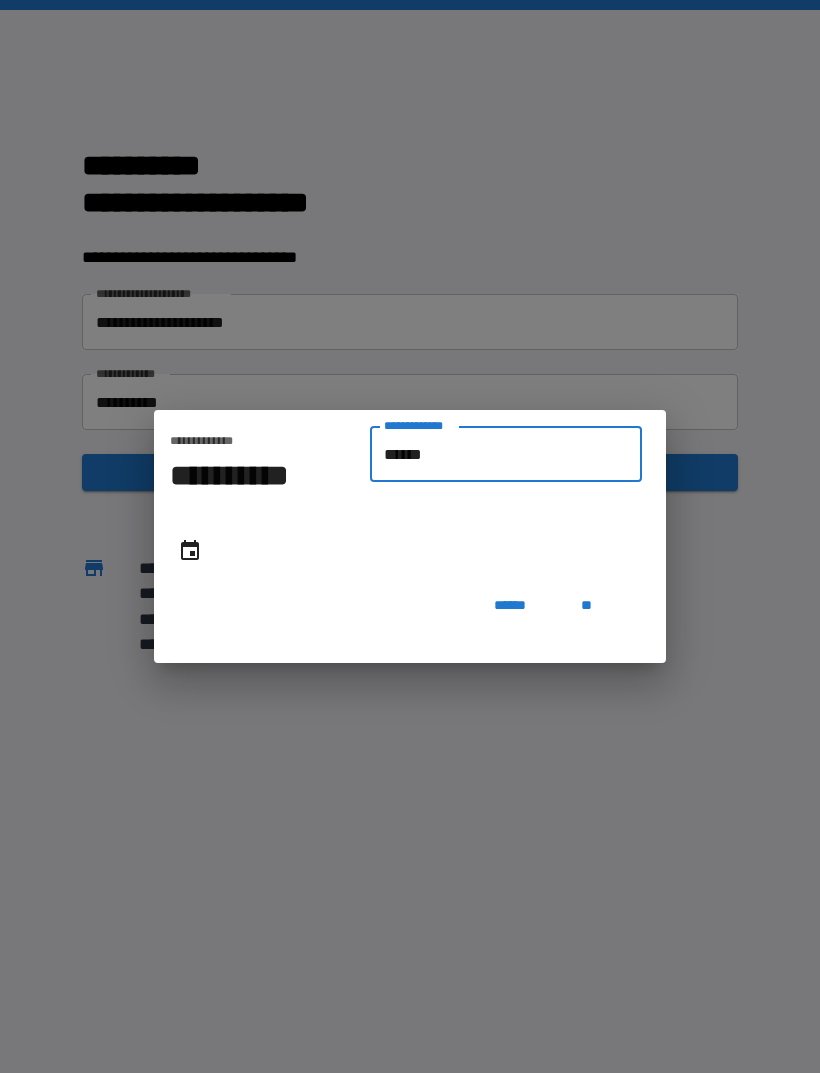 type on "*******" 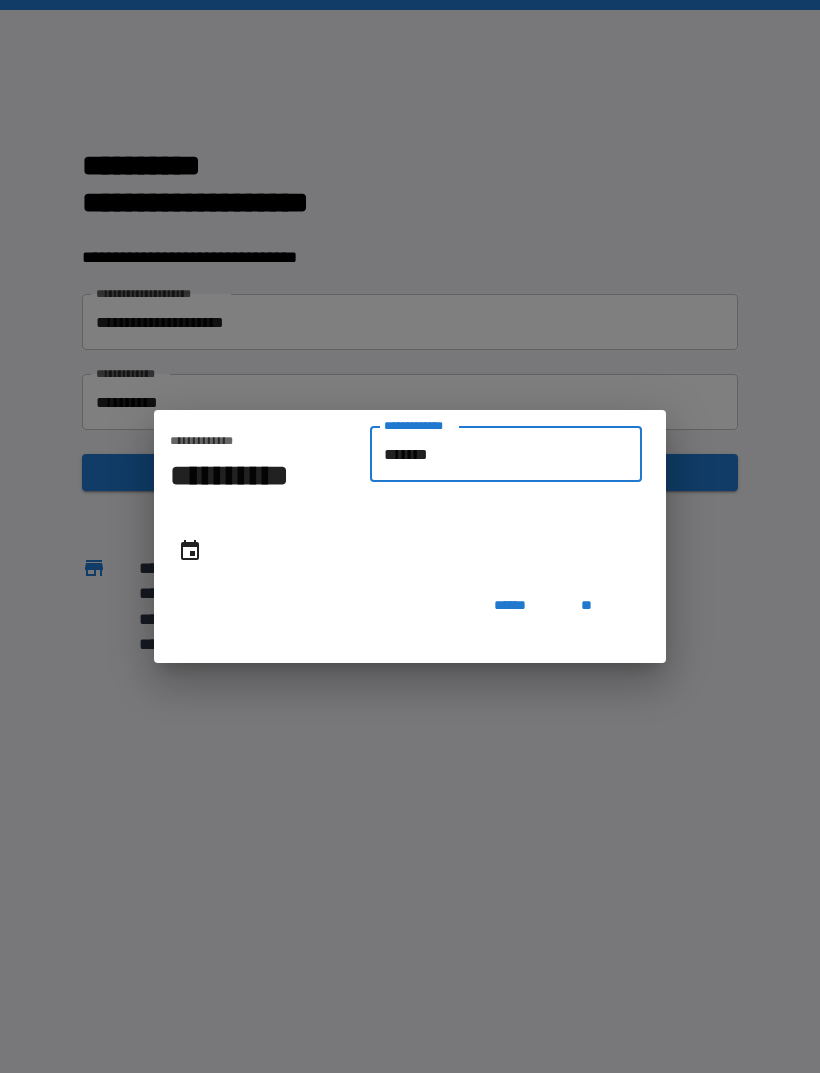 type on "**********" 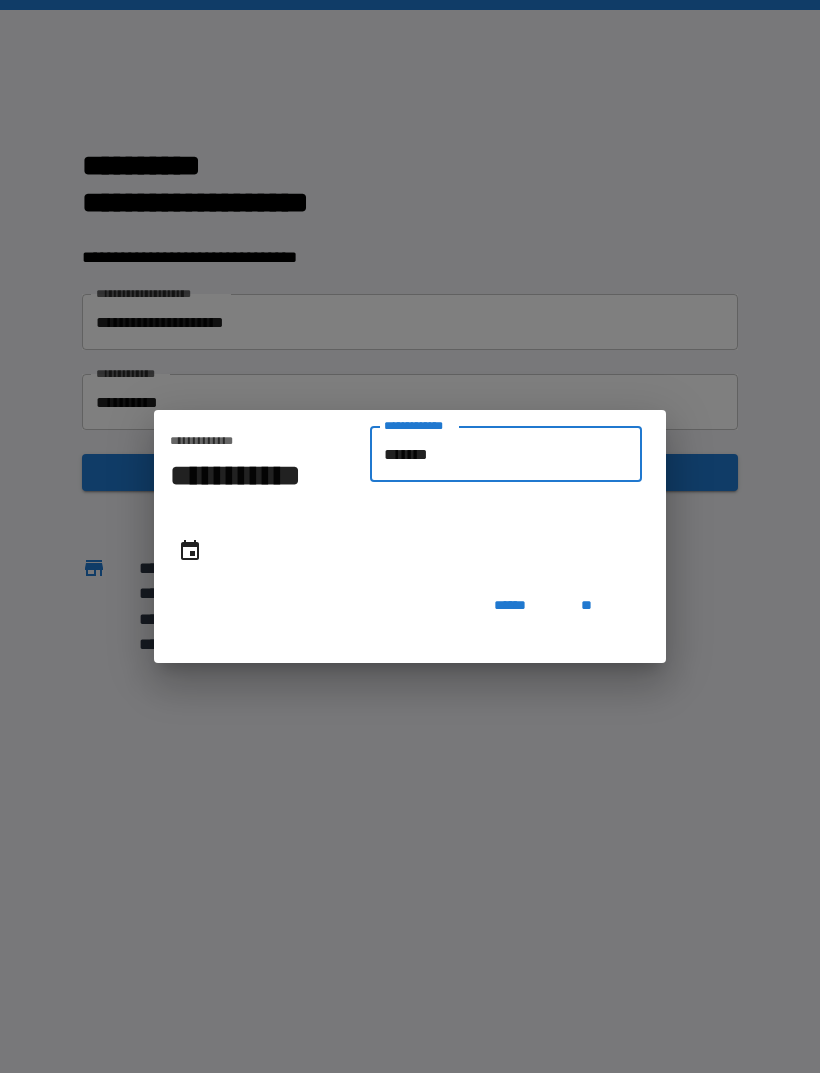 type on "********" 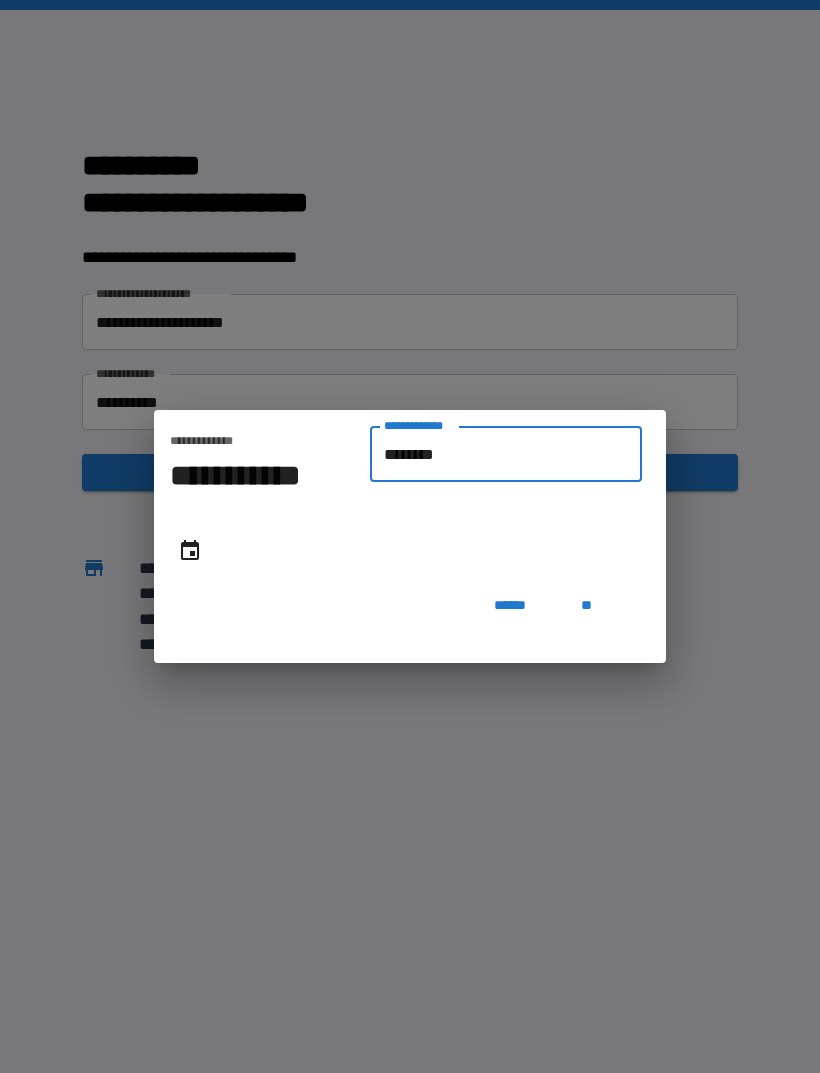 type on "**********" 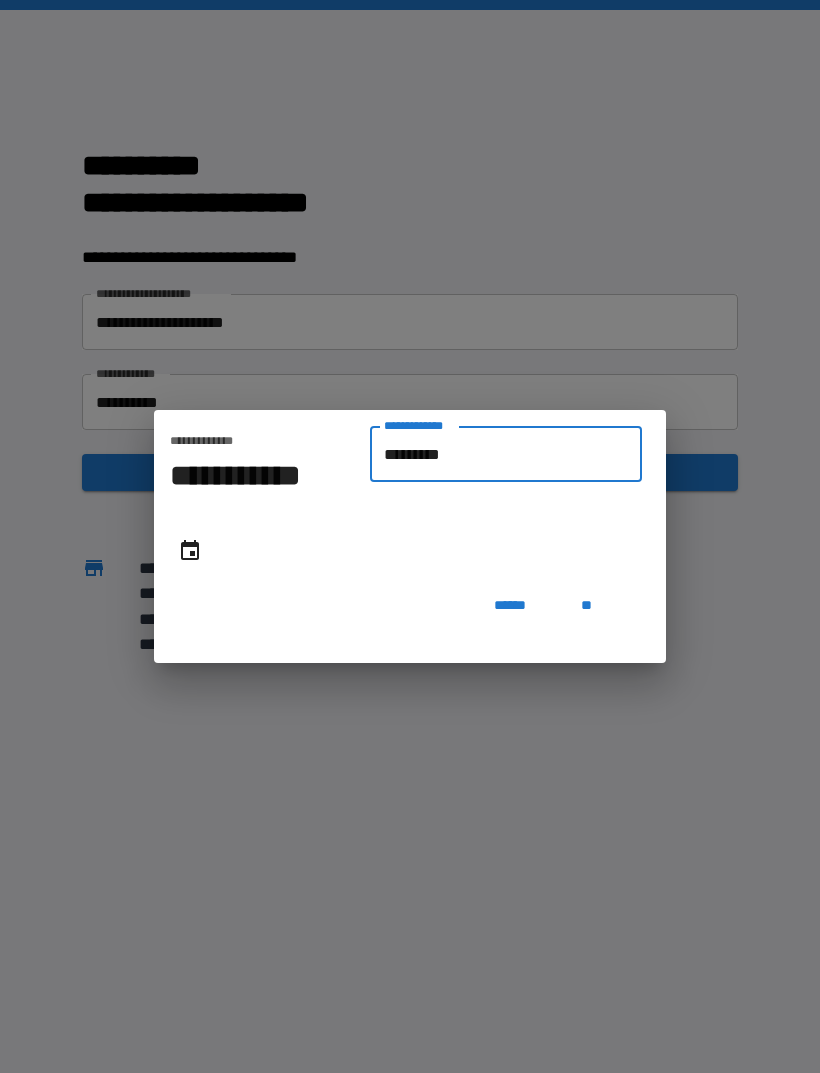 type on "**********" 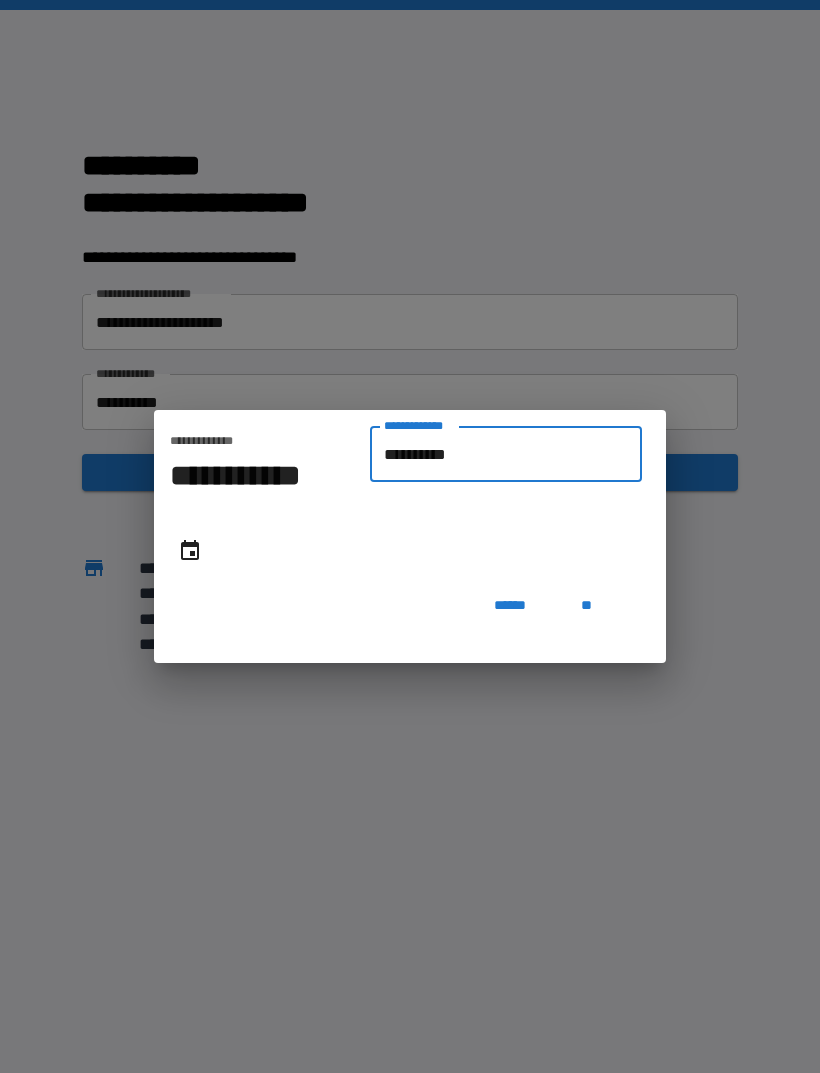 type on "**********" 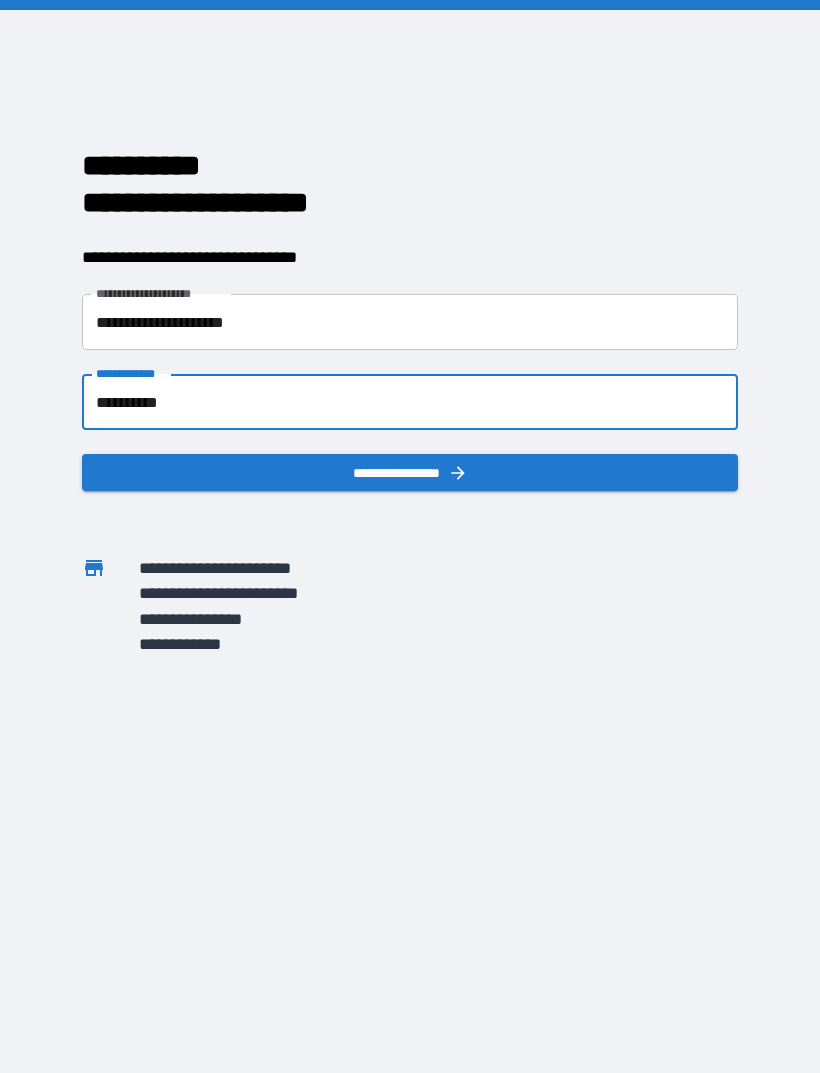 click on "**********" at bounding box center (410, 472) 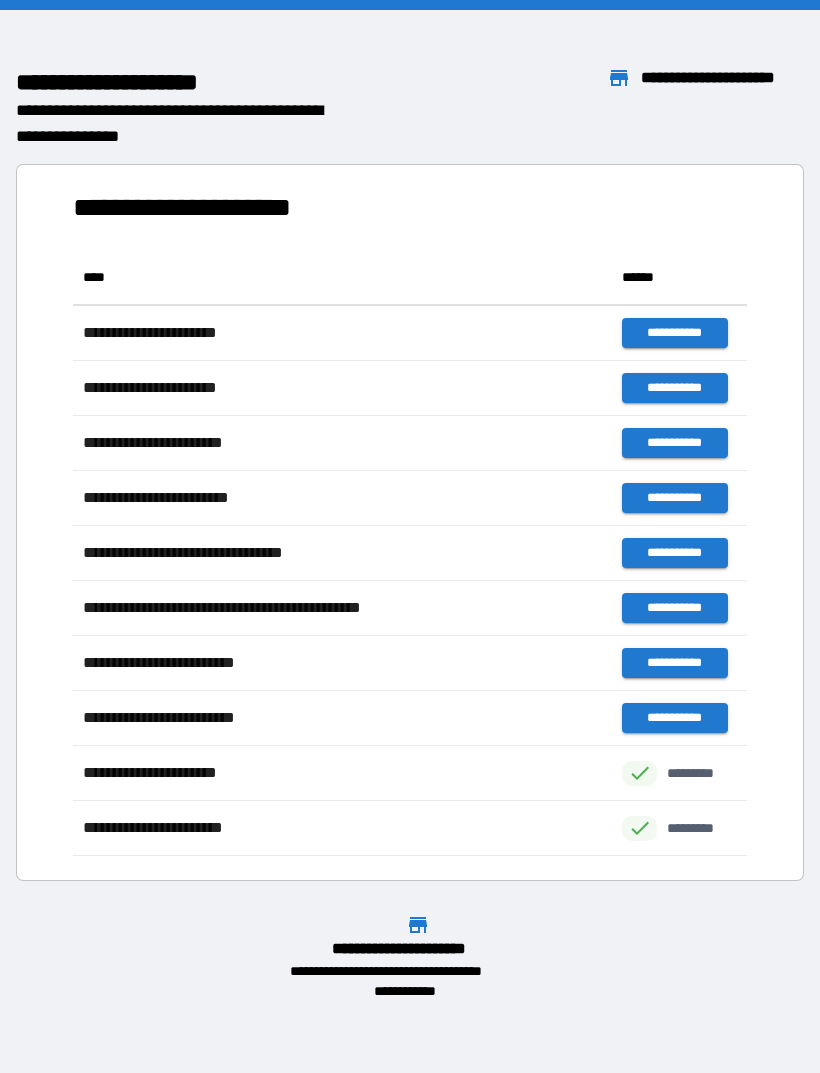 scroll, scrollTop: 606, scrollLeft: 674, axis: both 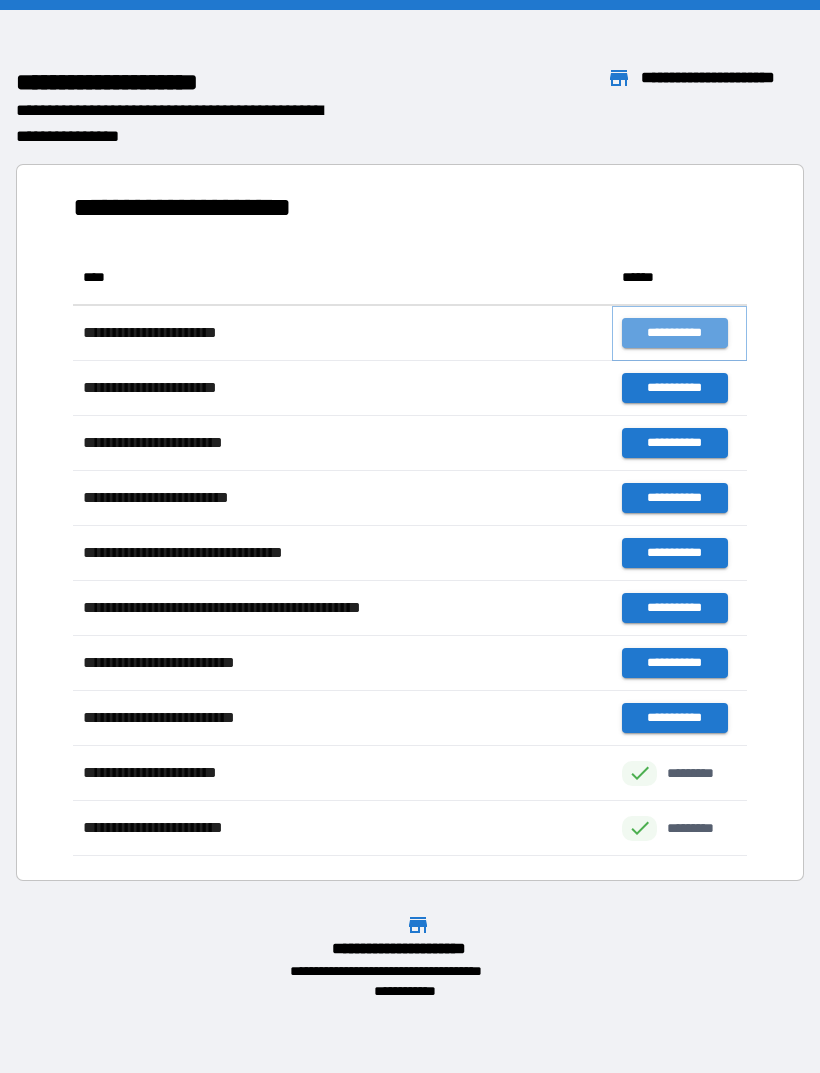 click on "**********" at bounding box center [674, 333] 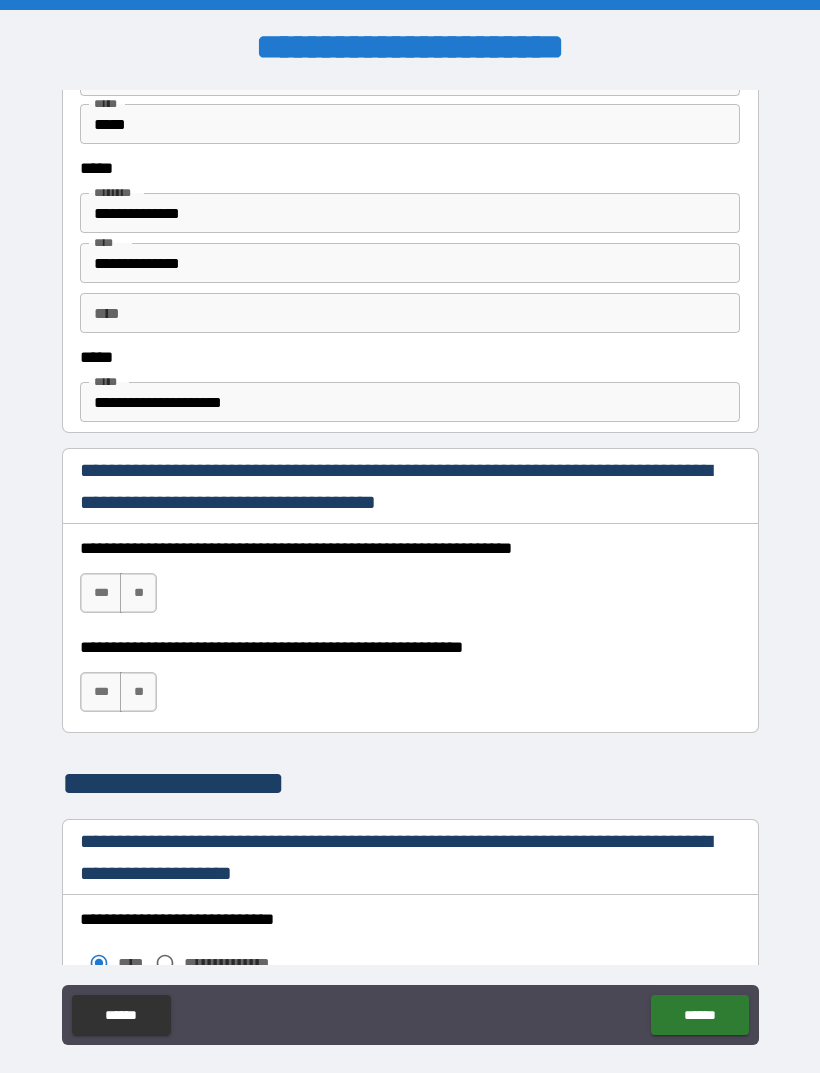scroll, scrollTop: 1002, scrollLeft: 0, axis: vertical 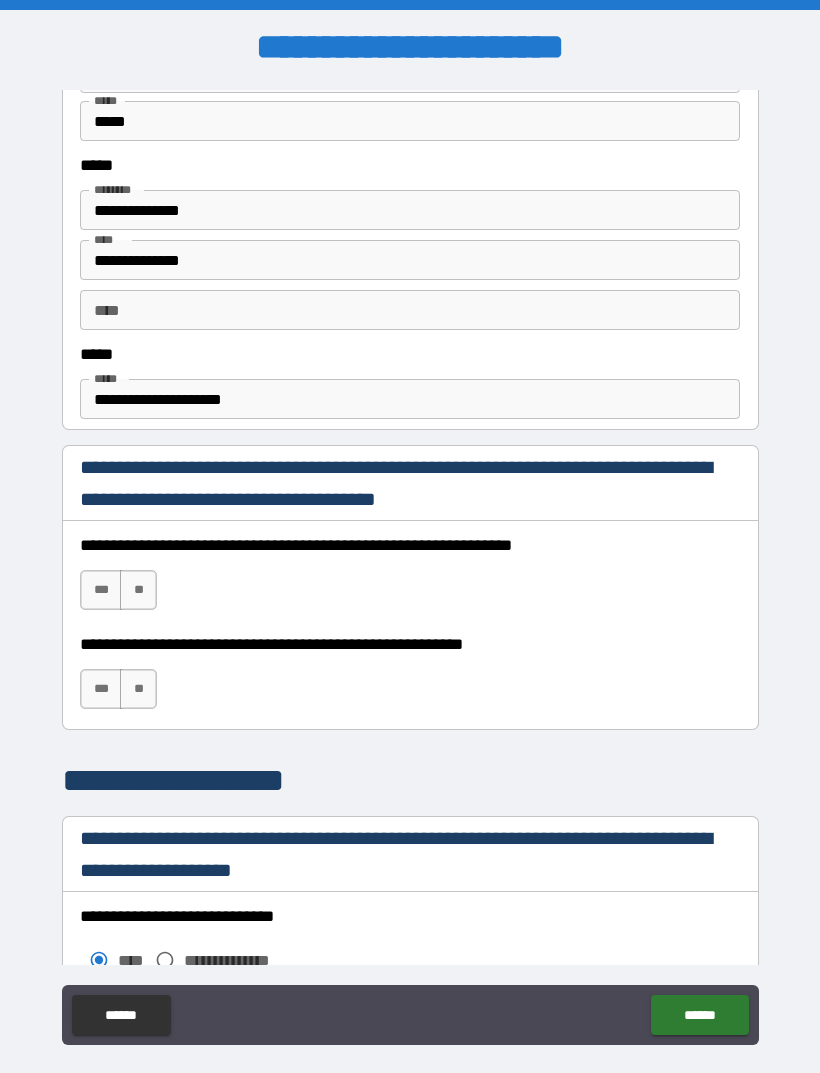 click on "***" at bounding box center (101, 590) 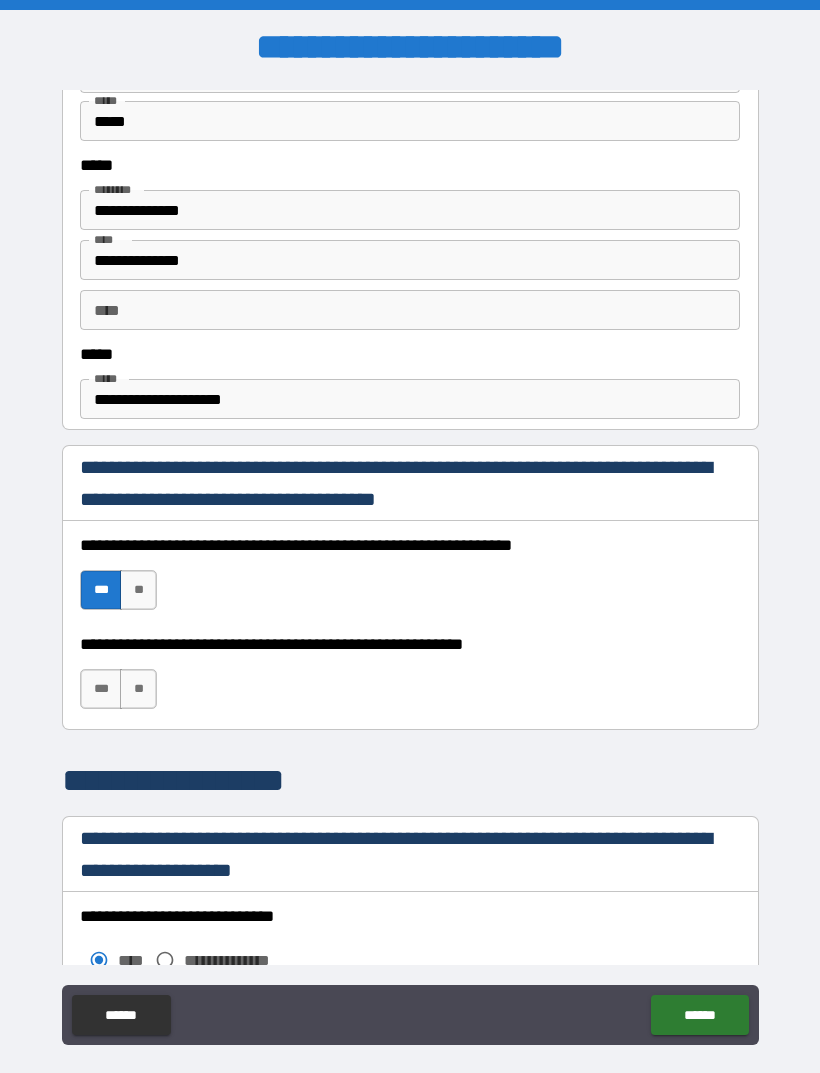 click on "***" at bounding box center (101, 689) 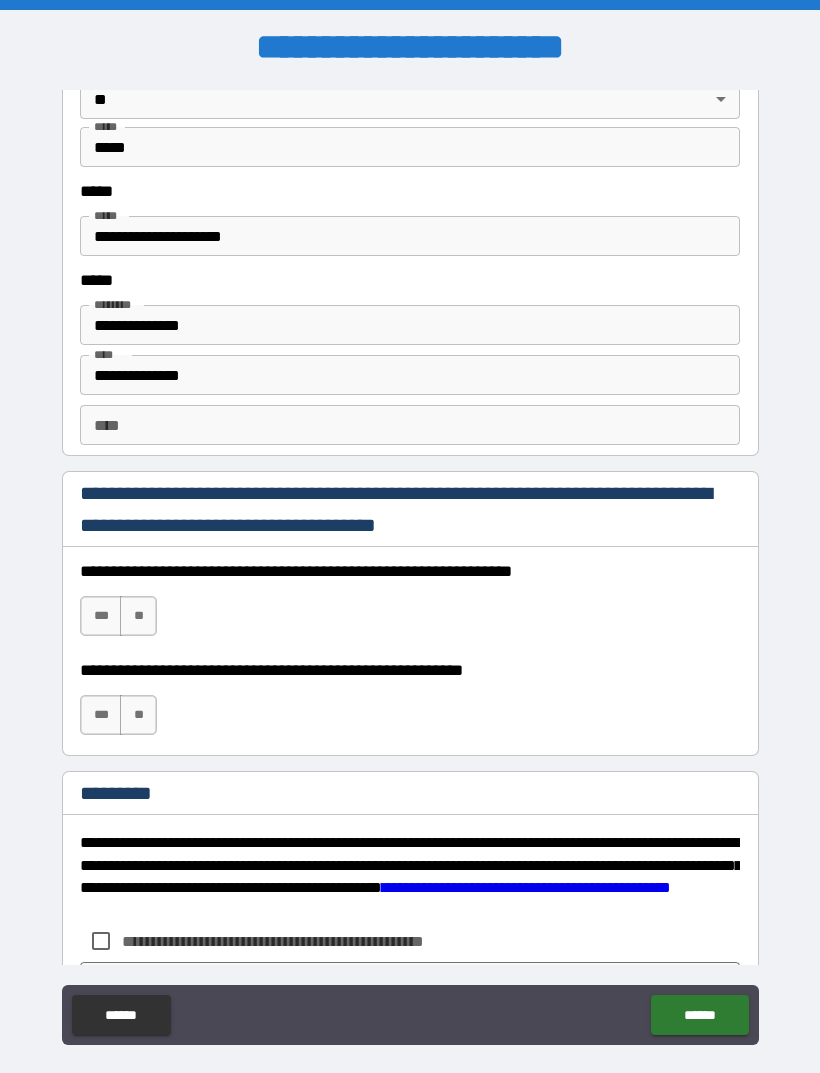 scroll, scrollTop: 2620, scrollLeft: 0, axis: vertical 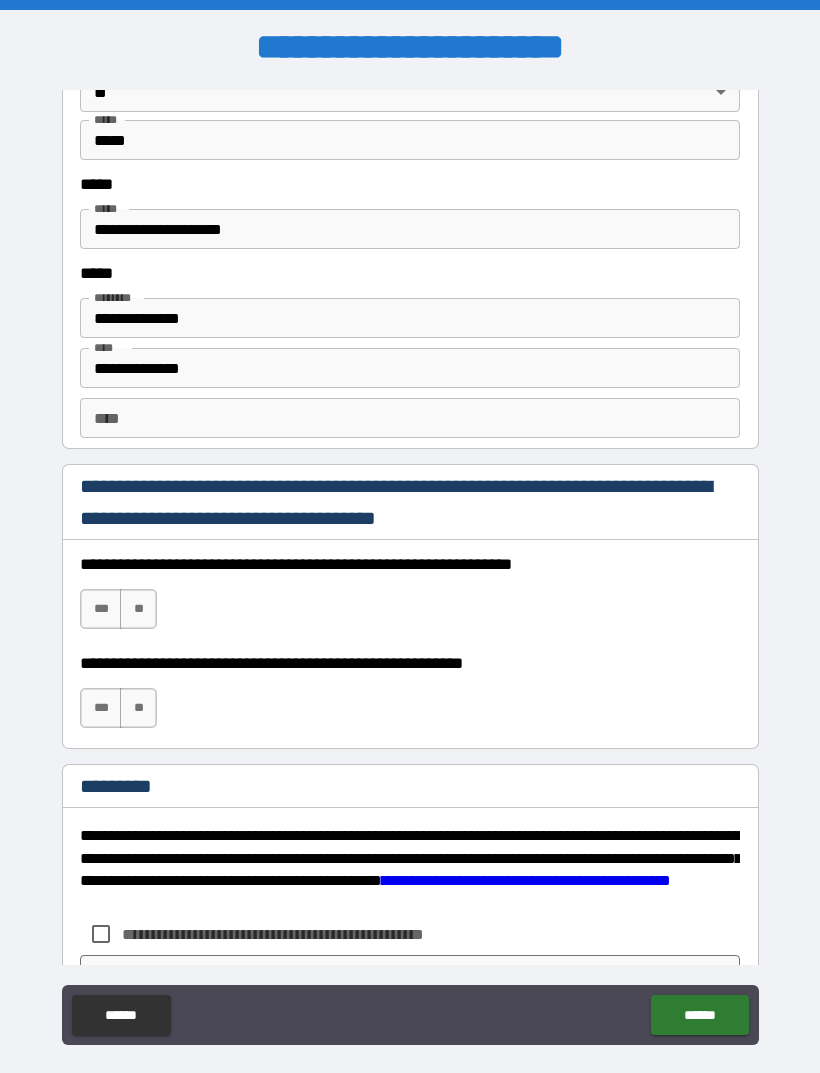 click on "***" at bounding box center [101, 609] 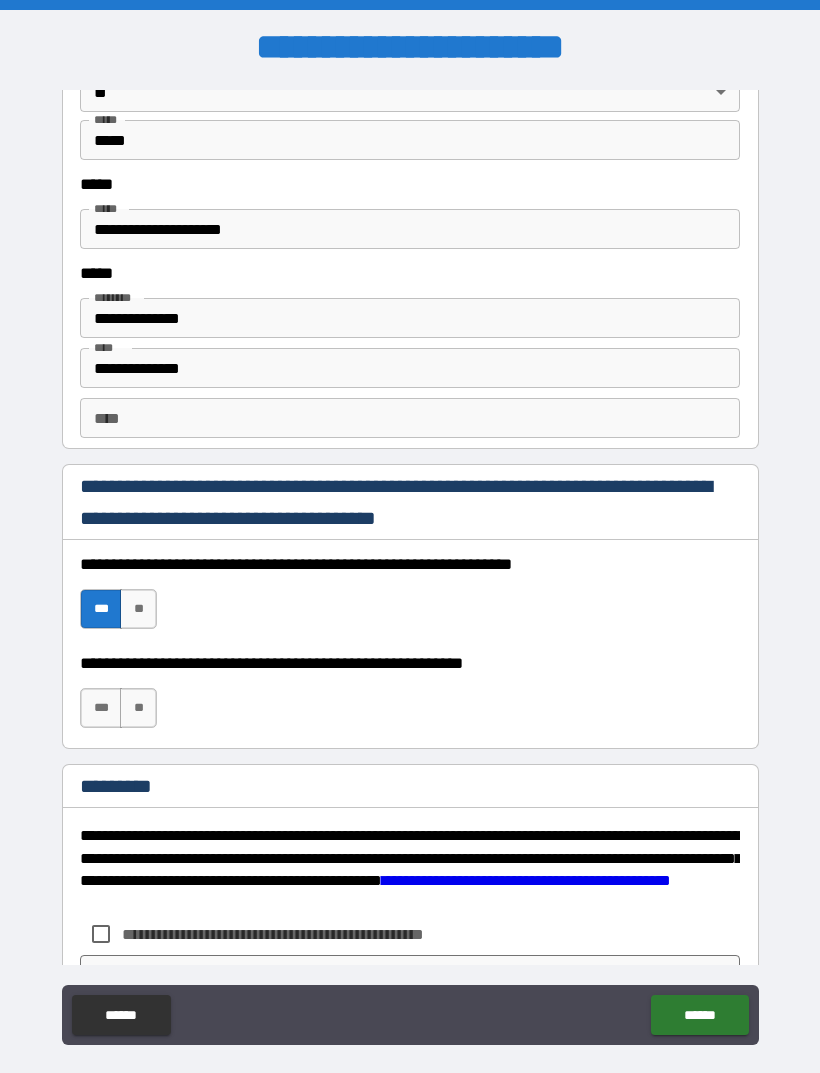 click on "***" at bounding box center [101, 708] 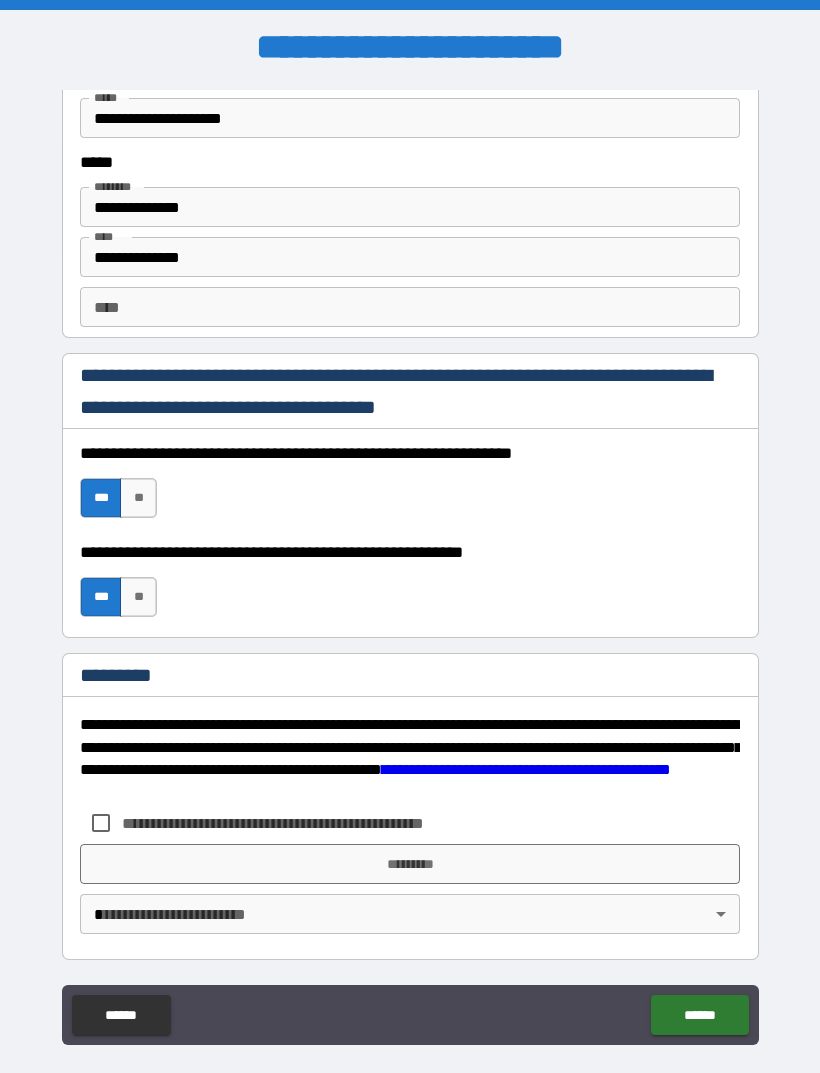 scroll, scrollTop: 2731, scrollLeft: 0, axis: vertical 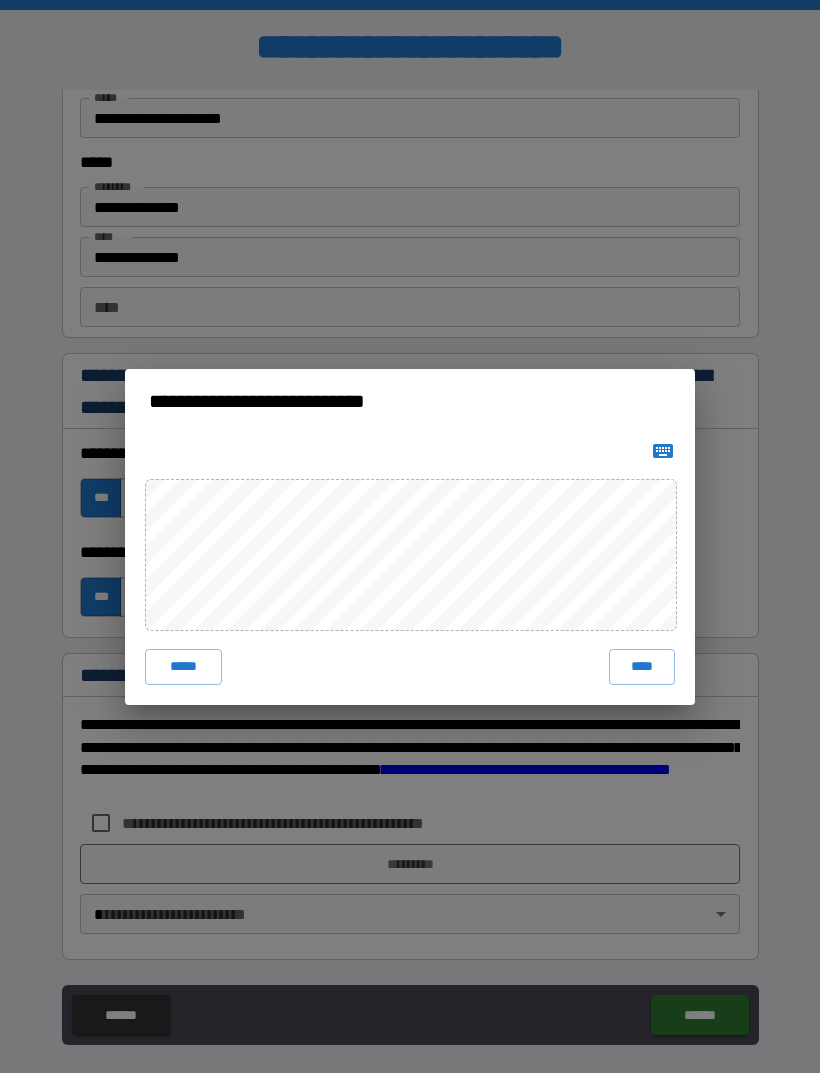 click on "****" at bounding box center (642, 667) 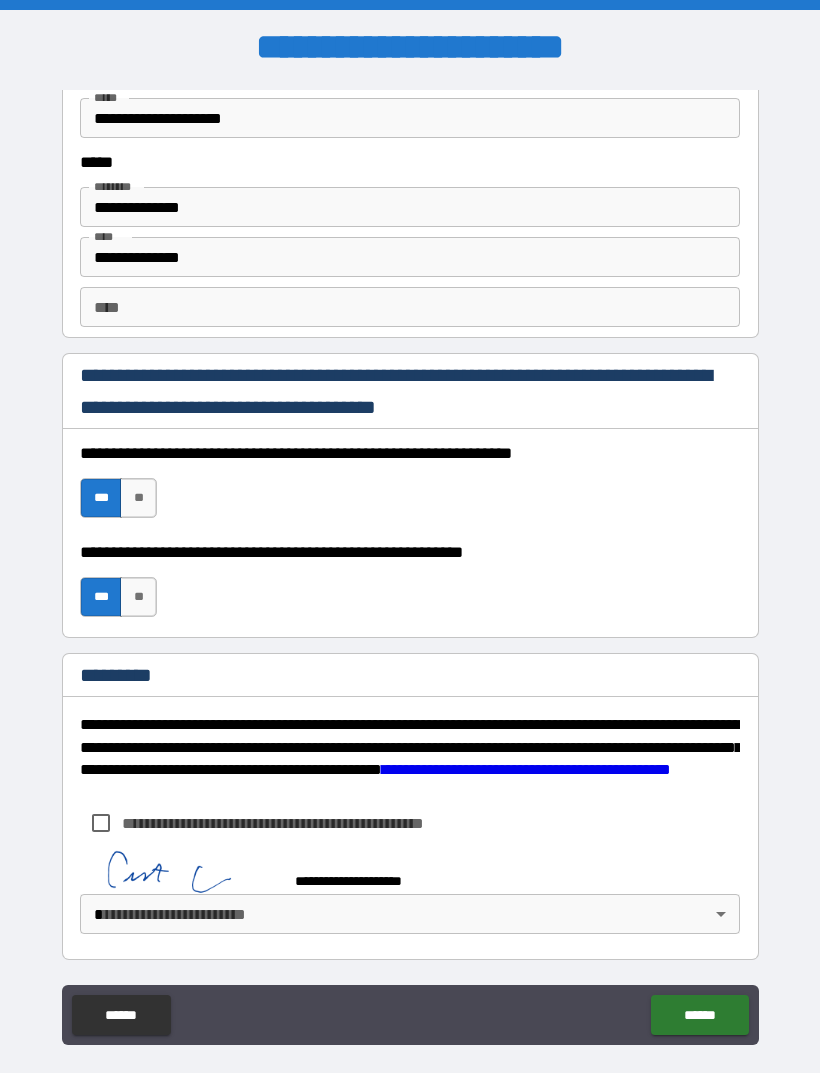 scroll, scrollTop: 2721, scrollLeft: 0, axis: vertical 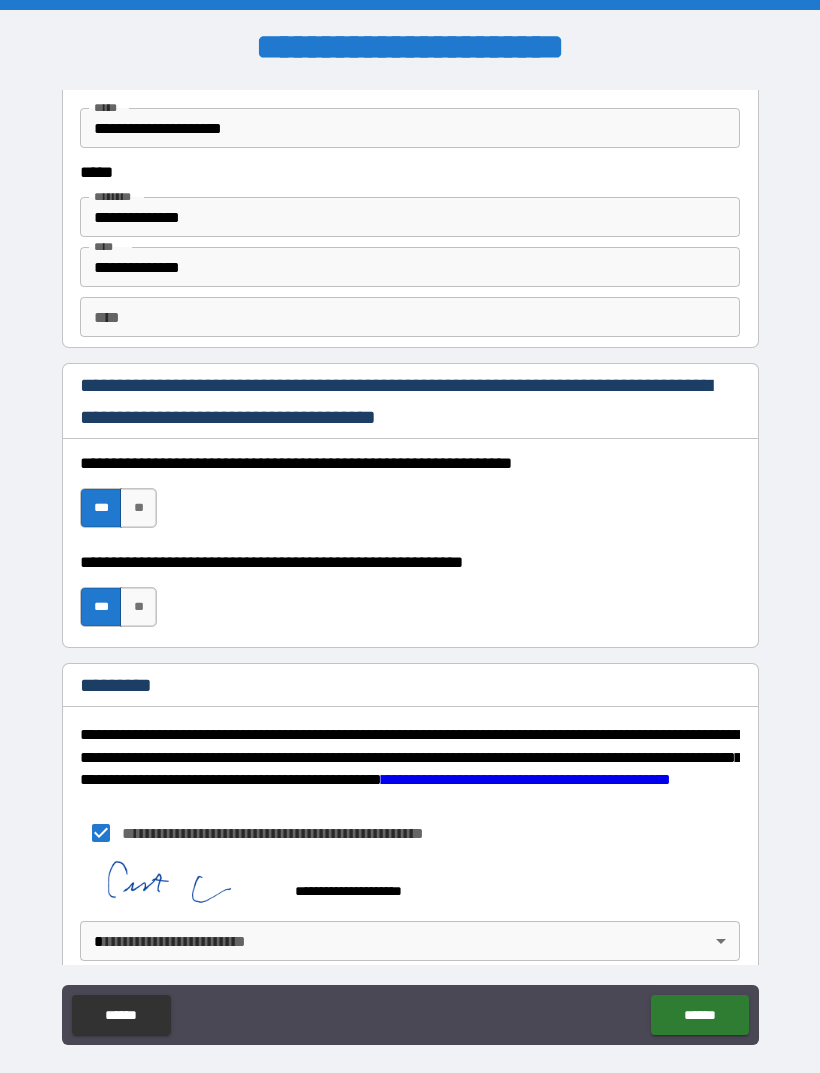 click on "******" at bounding box center (699, 1015) 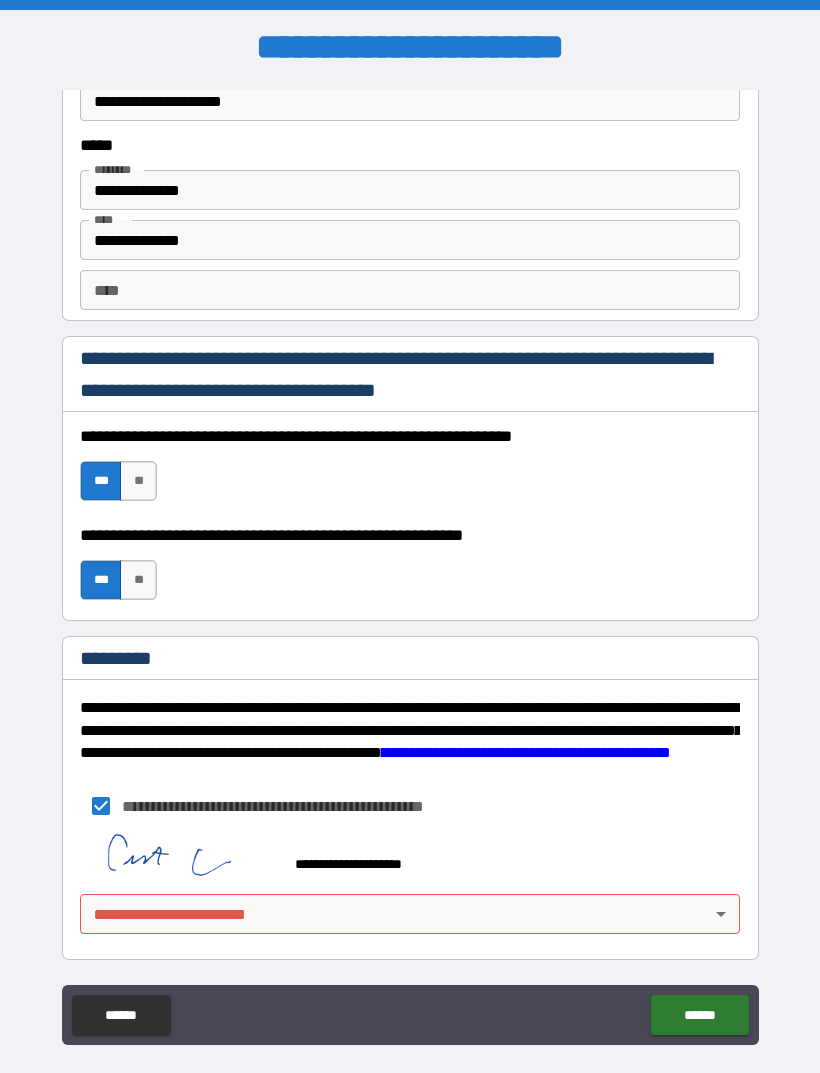 scroll, scrollTop: 2748, scrollLeft: 0, axis: vertical 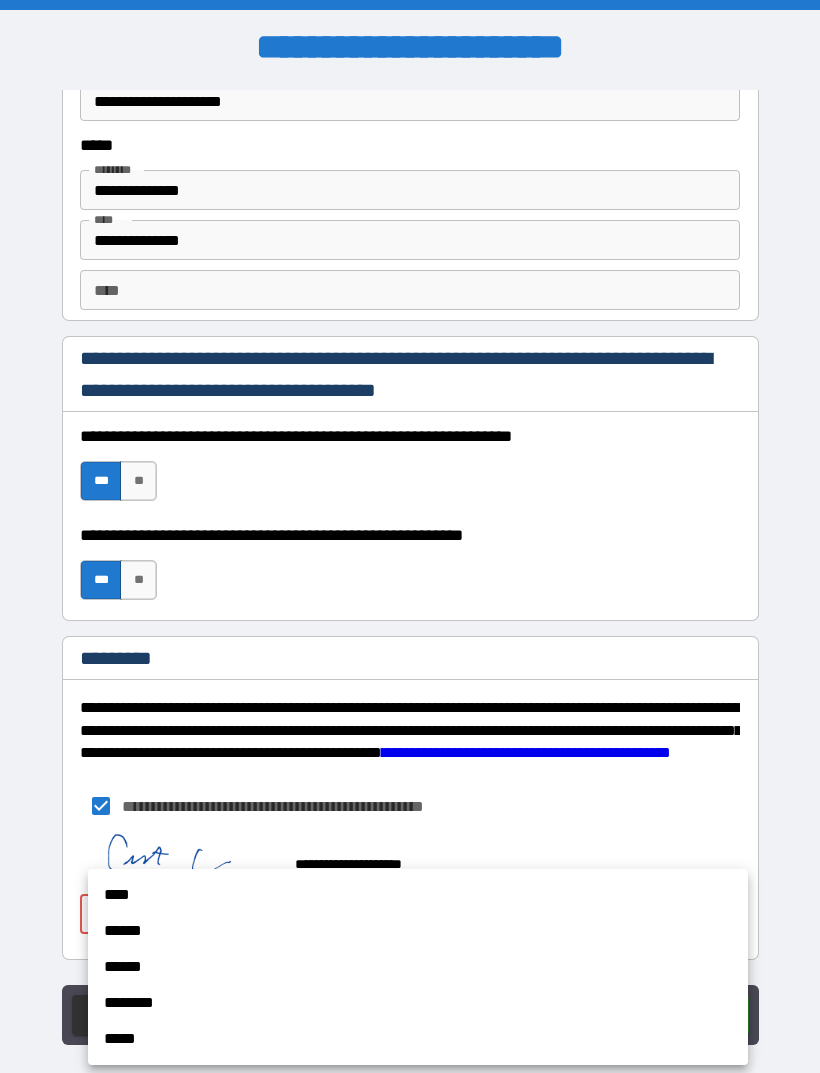 click on "****" at bounding box center [418, 895] 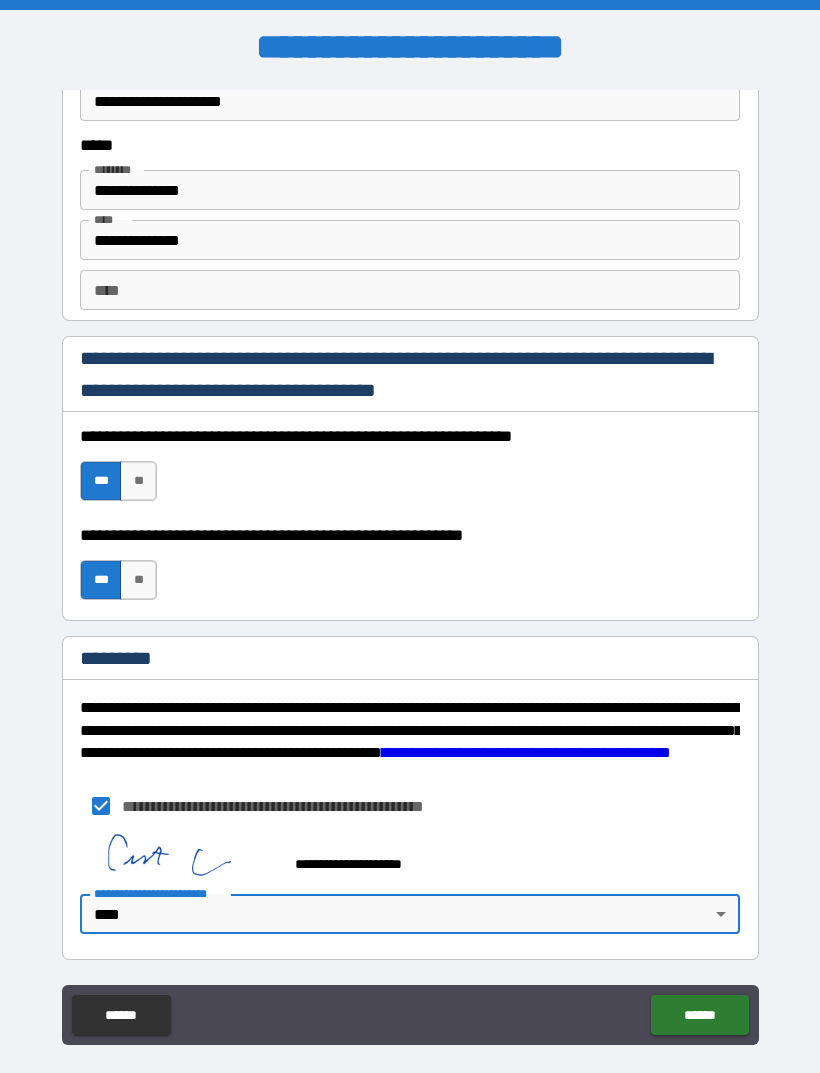click on "******" at bounding box center [699, 1015] 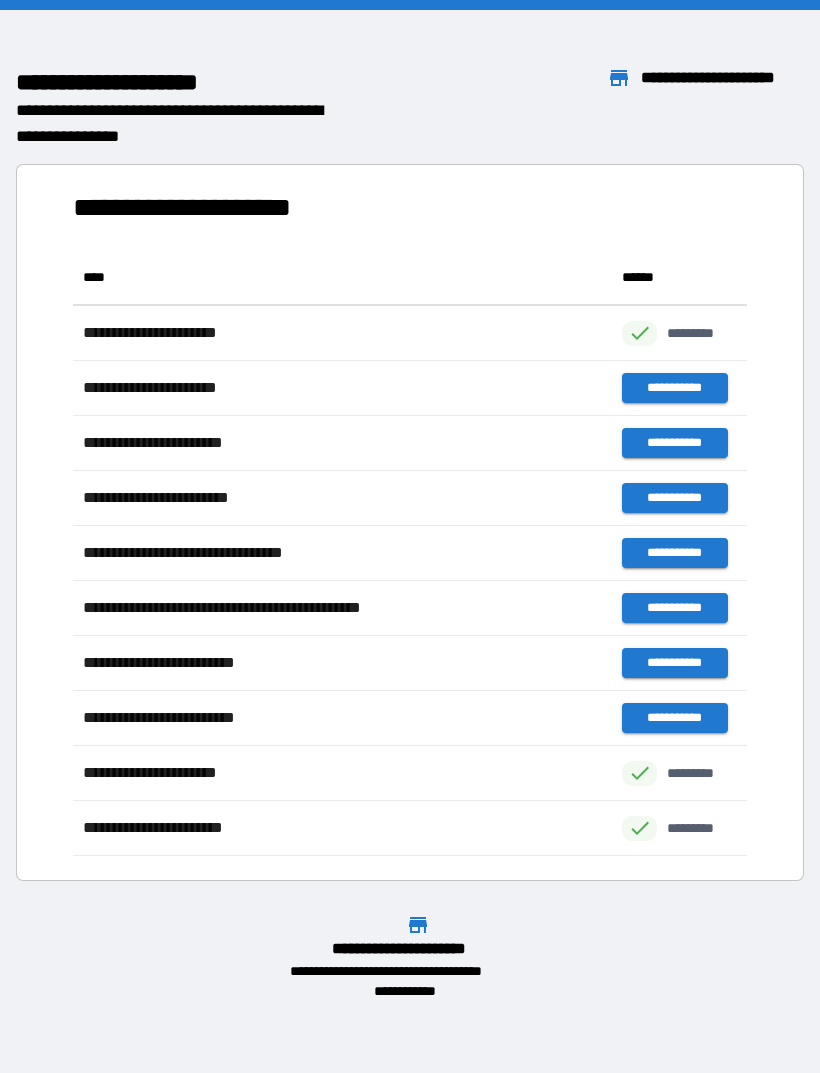 scroll, scrollTop: 1, scrollLeft: 1, axis: both 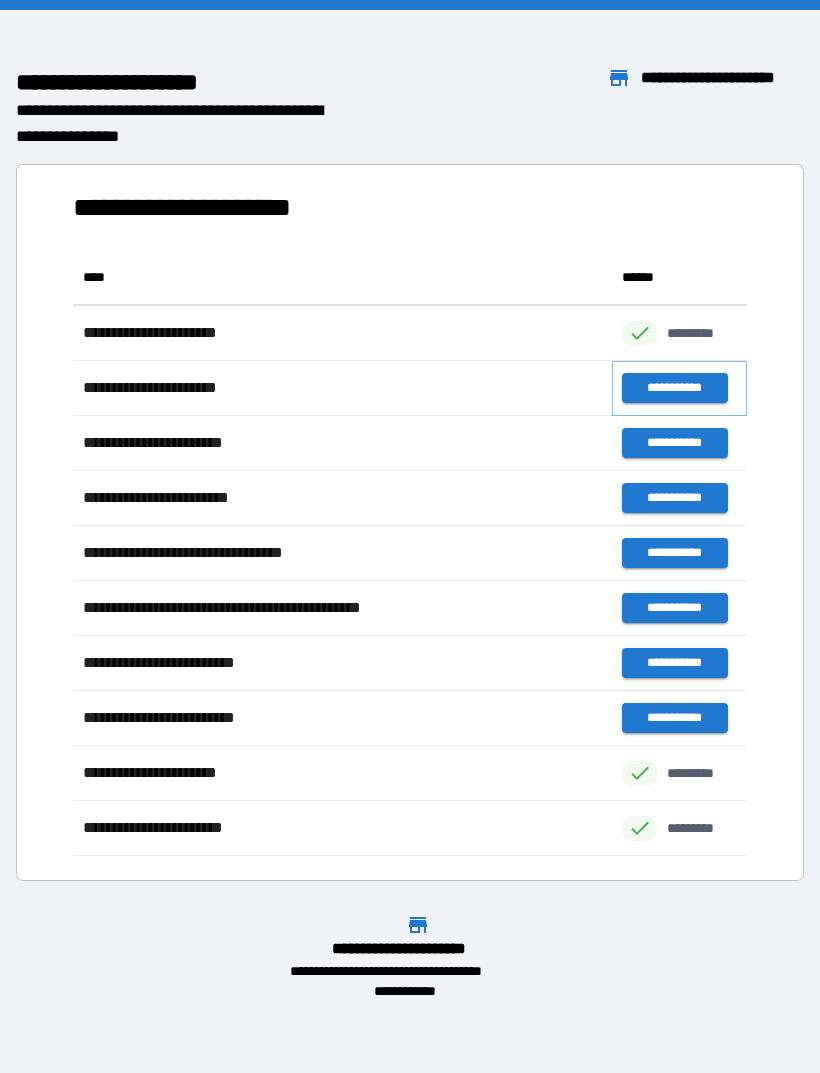 click on "**********" at bounding box center (674, 388) 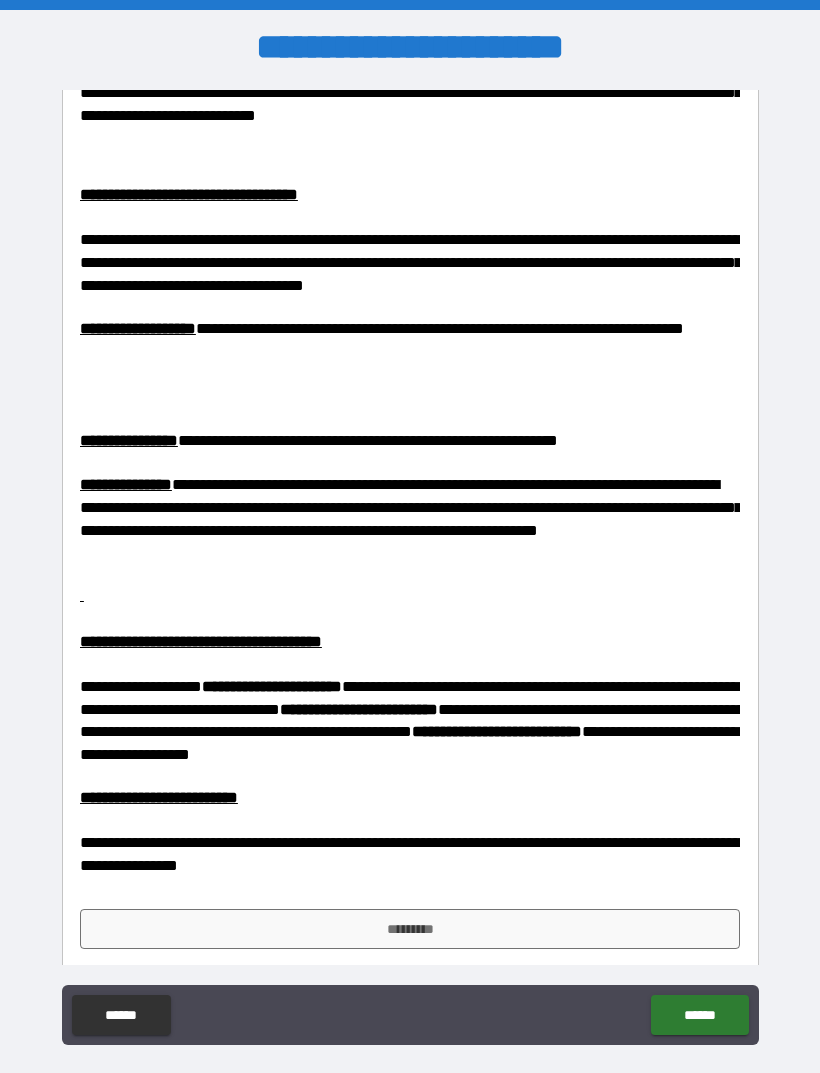 scroll, scrollTop: 978, scrollLeft: 0, axis: vertical 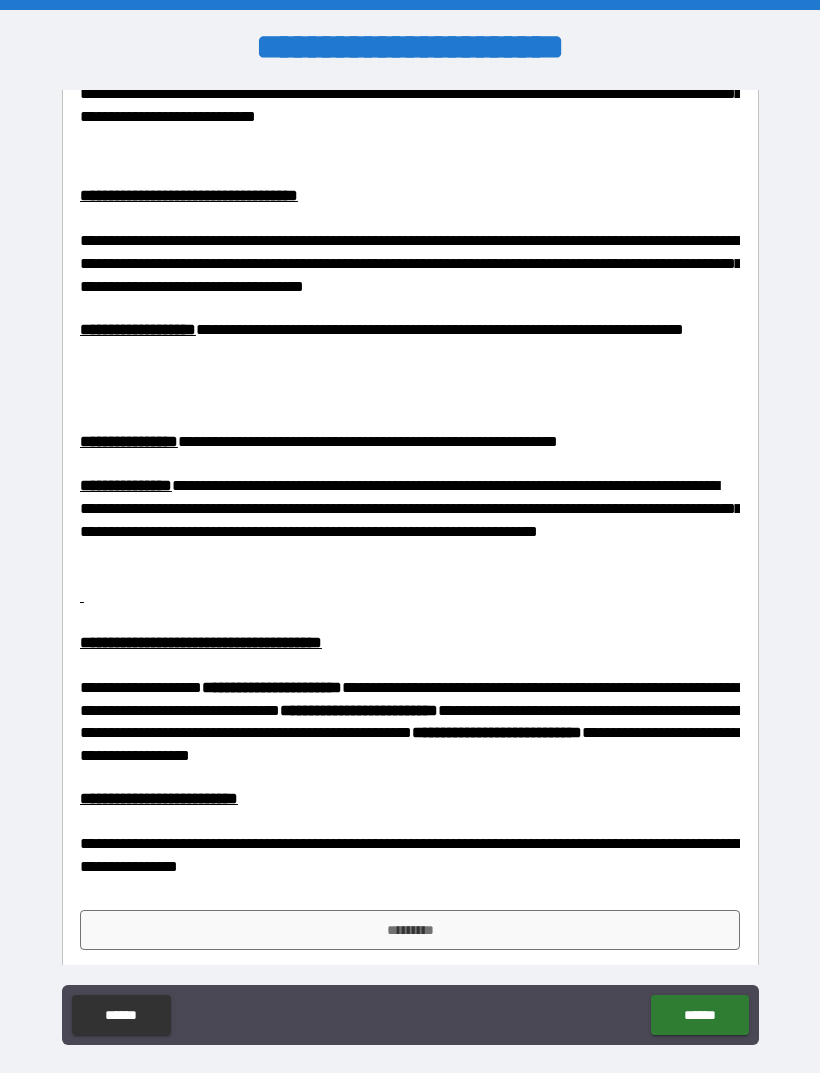 click on "*********" at bounding box center (410, 930) 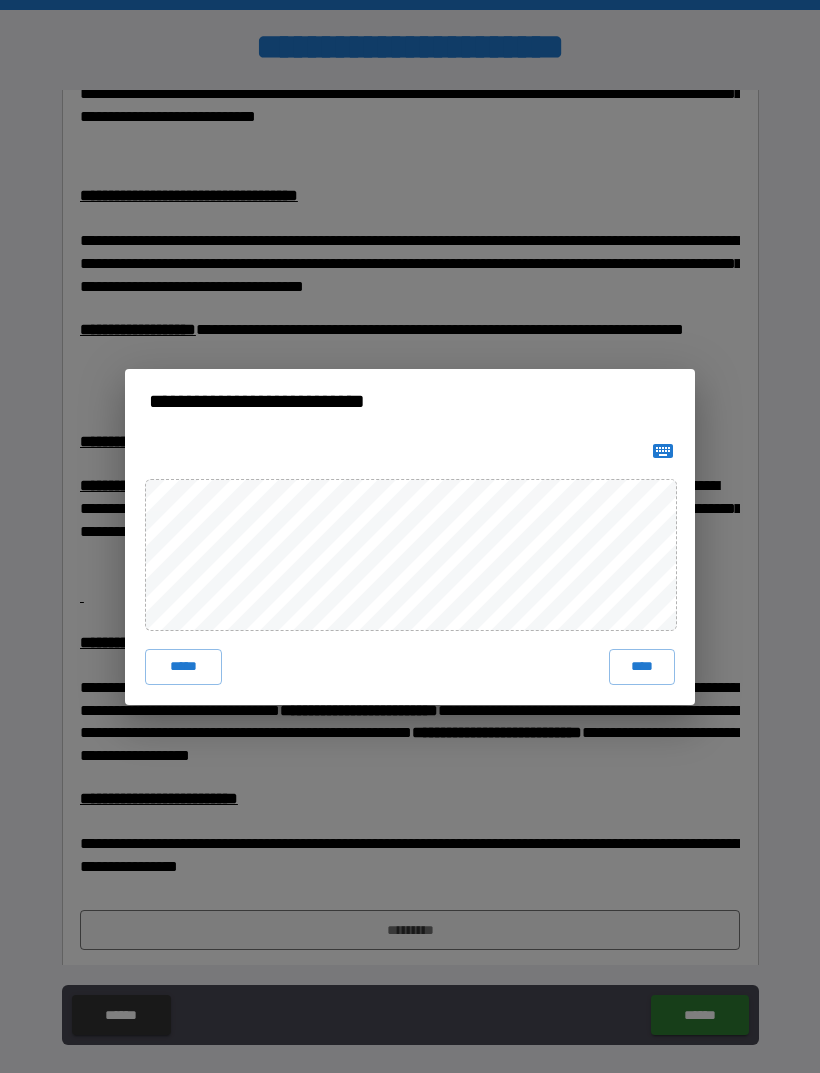 click on "****" at bounding box center [642, 667] 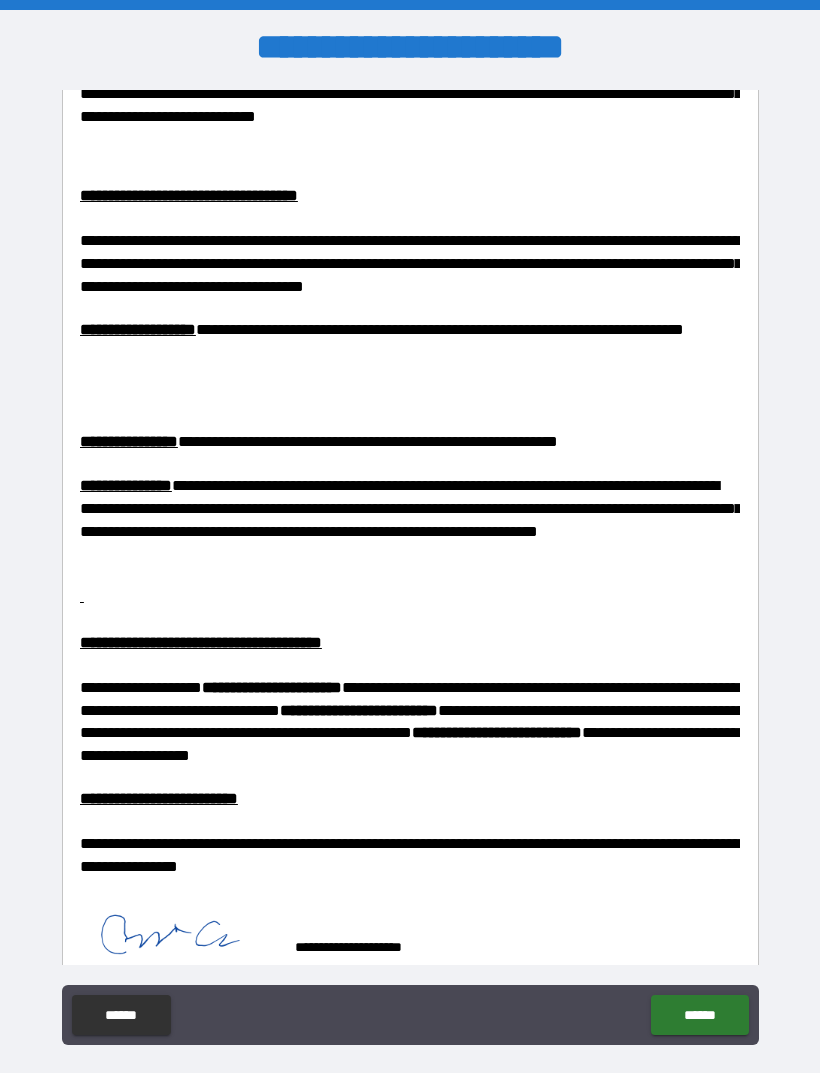scroll, scrollTop: 968, scrollLeft: 0, axis: vertical 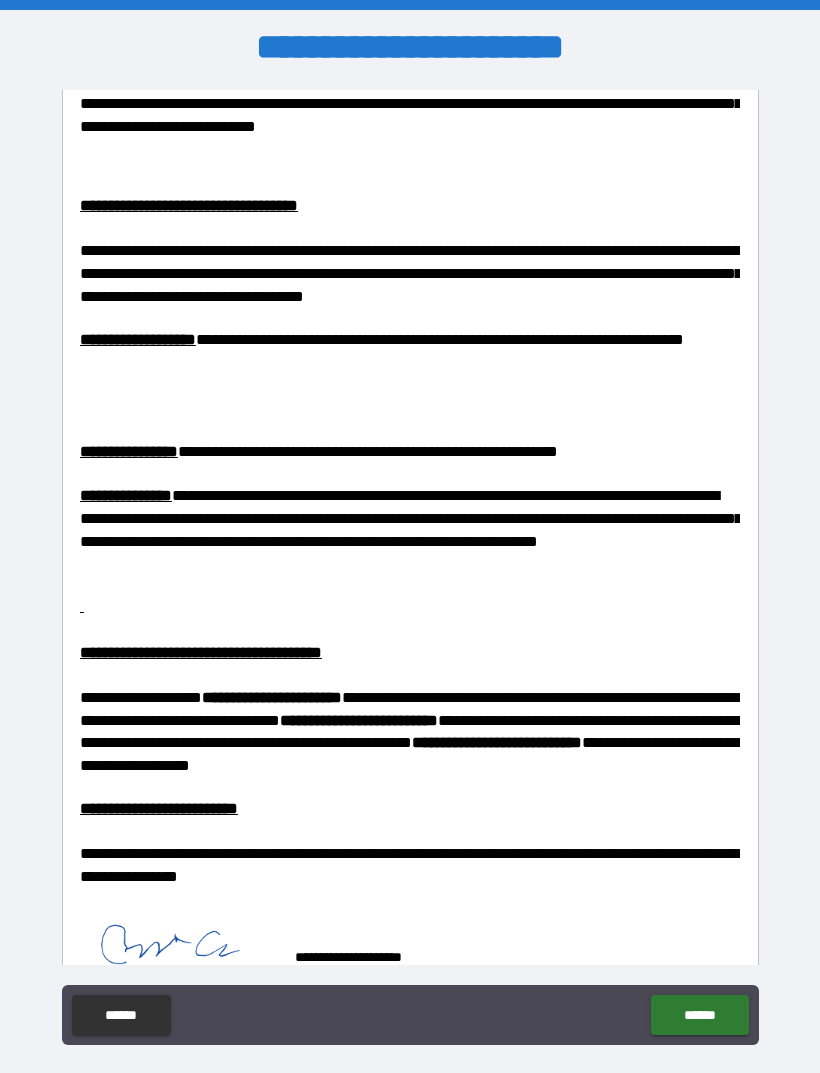 click on "******" at bounding box center (699, 1015) 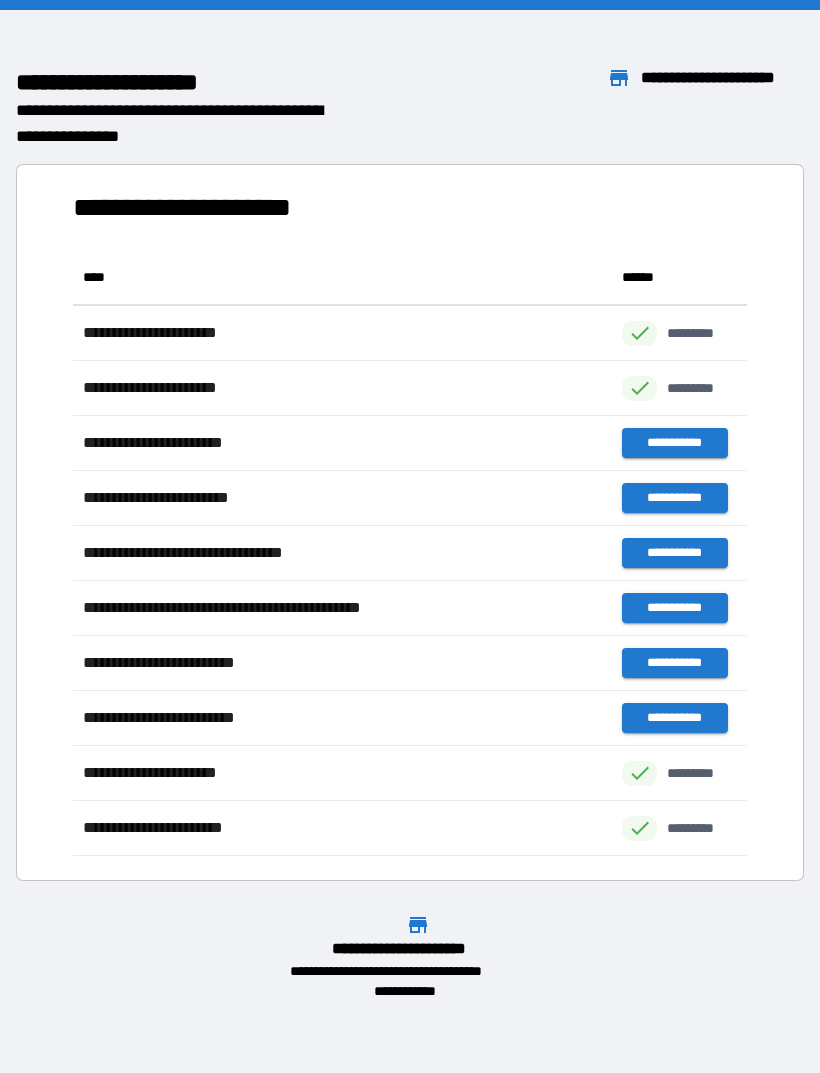scroll, scrollTop: 1, scrollLeft: 1, axis: both 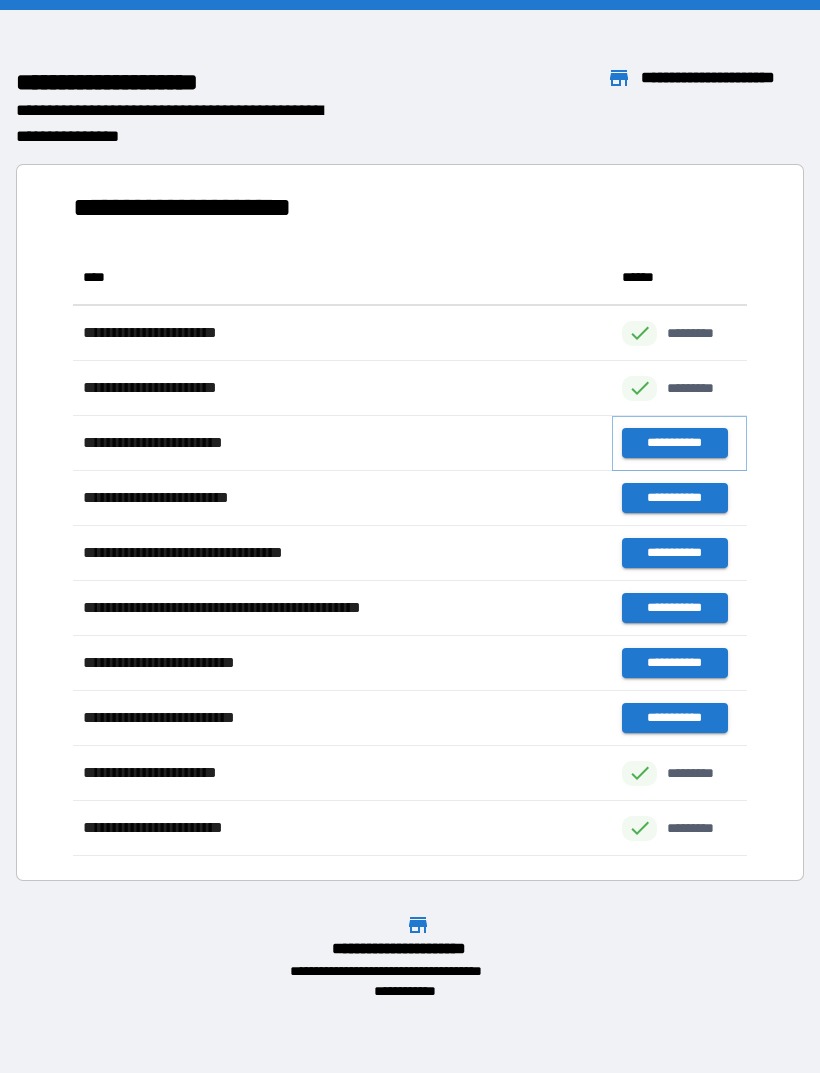 click on "**********" at bounding box center [674, 443] 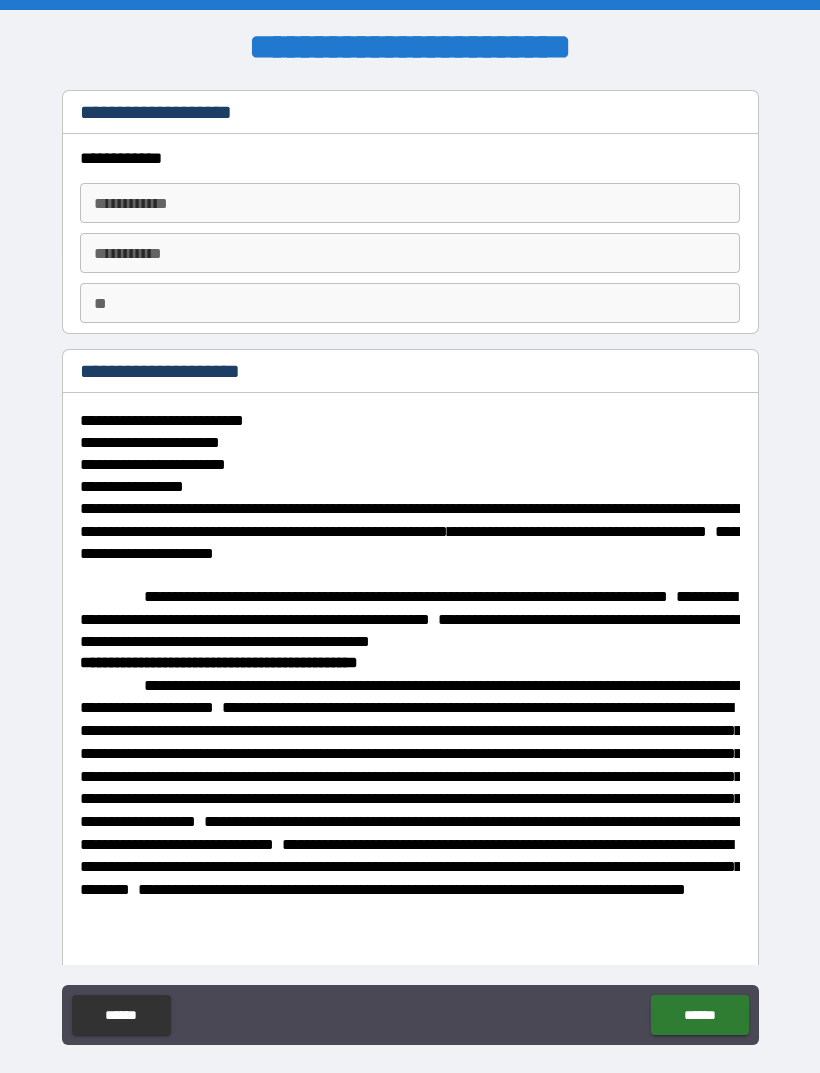 click on "**********" at bounding box center (410, 203) 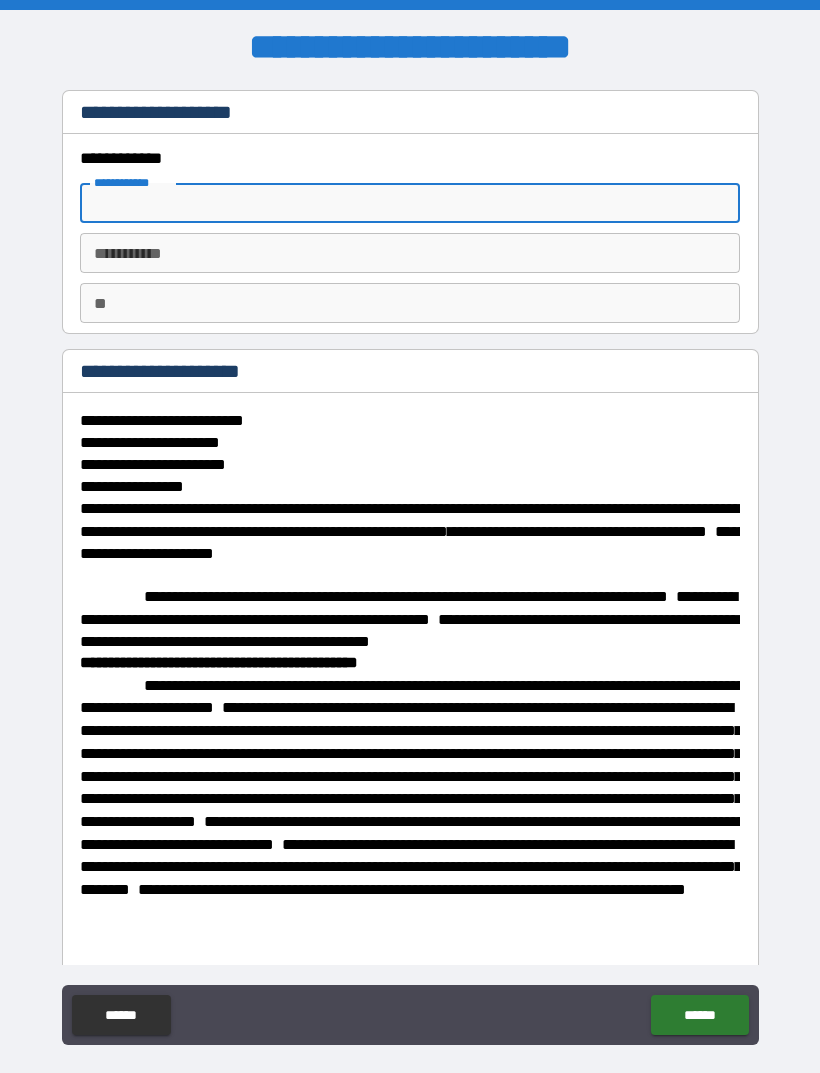 type on "********" 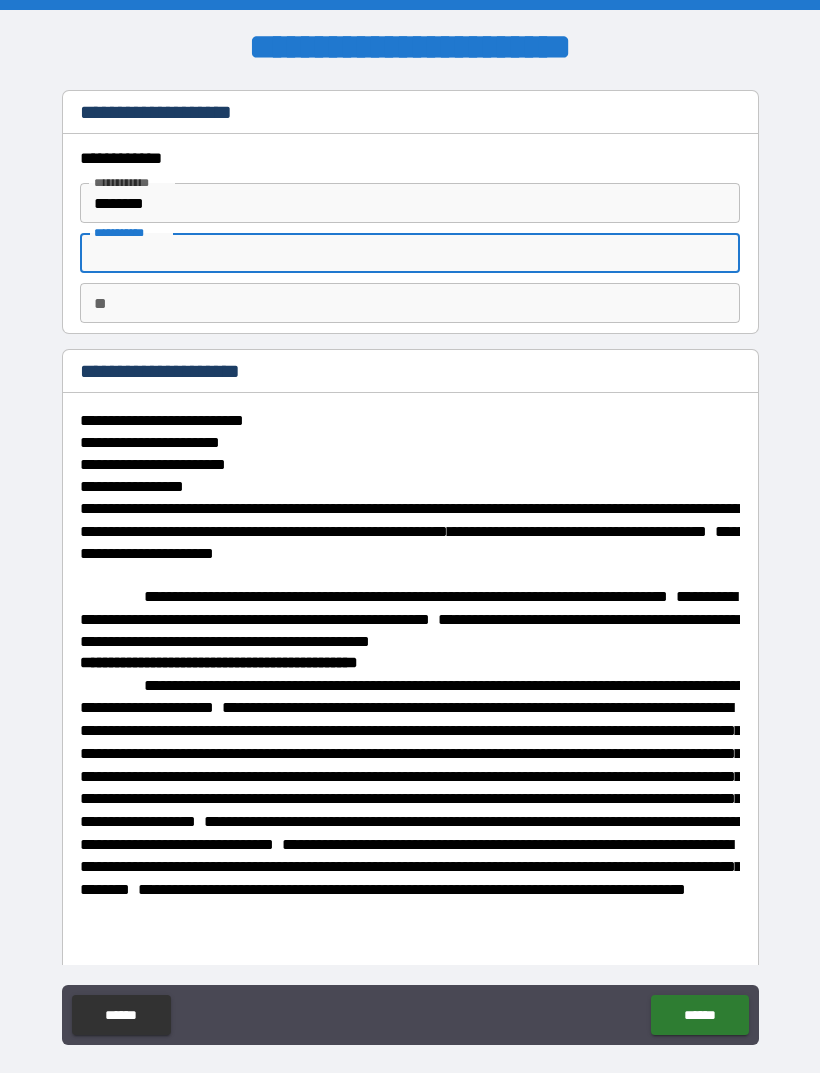 type on "*******" 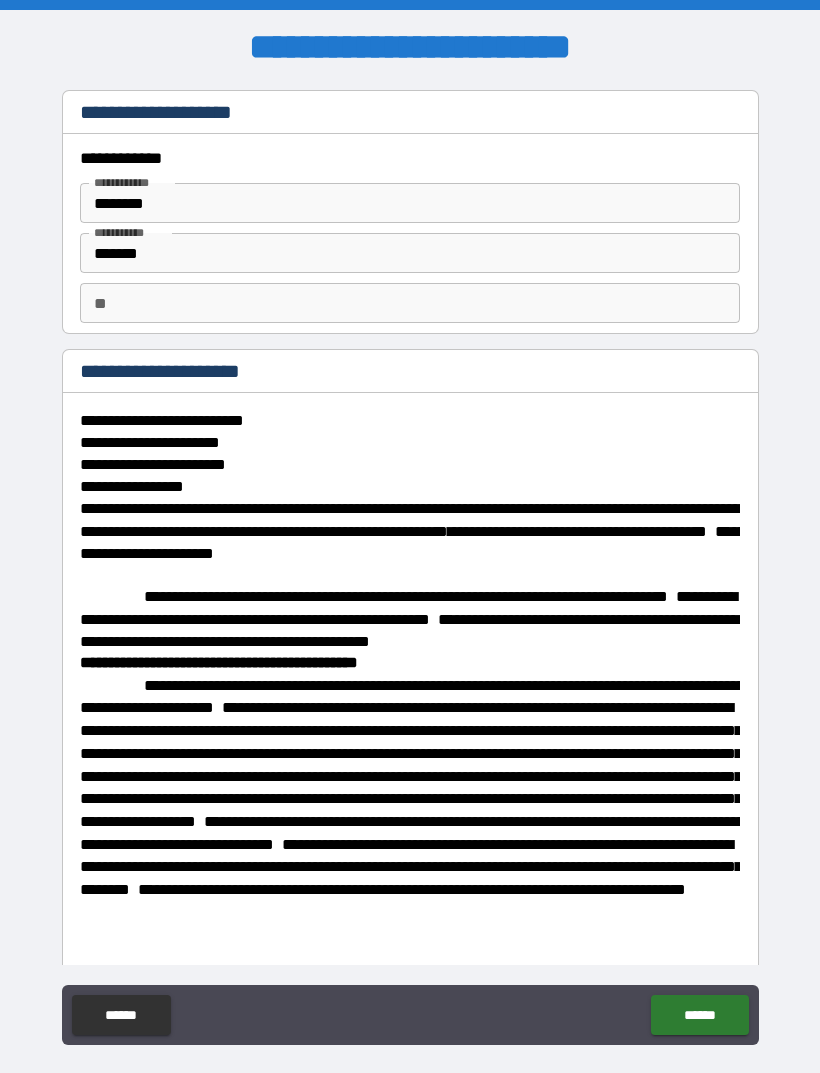 click on "**" at bounding box center (410, 303) 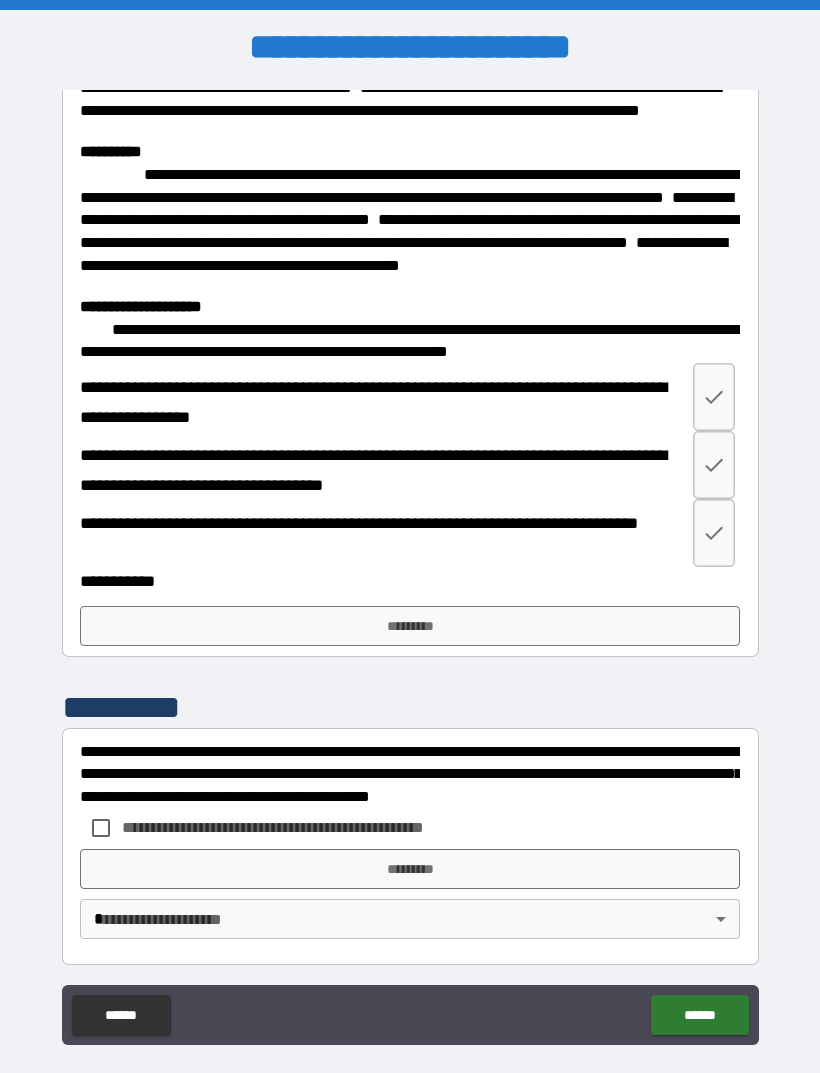scroll, scrollTop: 3374, scrollLeft: 0, axis: vertical 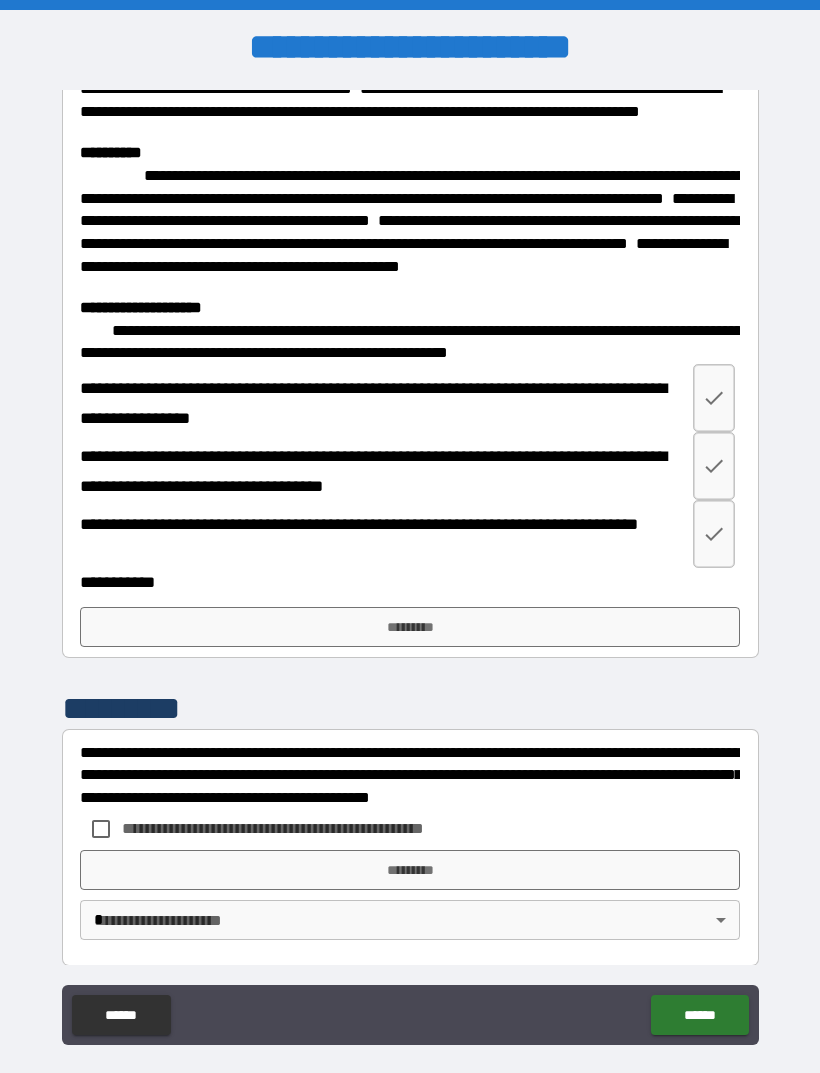 type on "*" 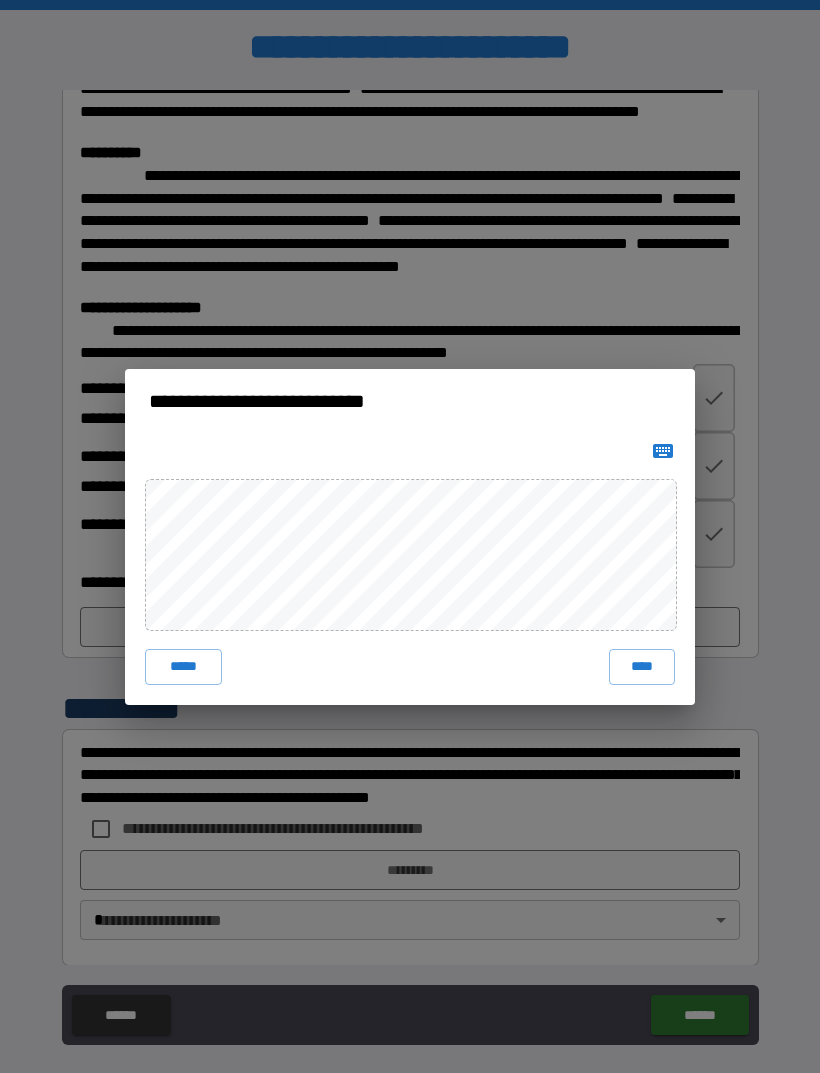 click on "****" at bounding box center (642, 667) 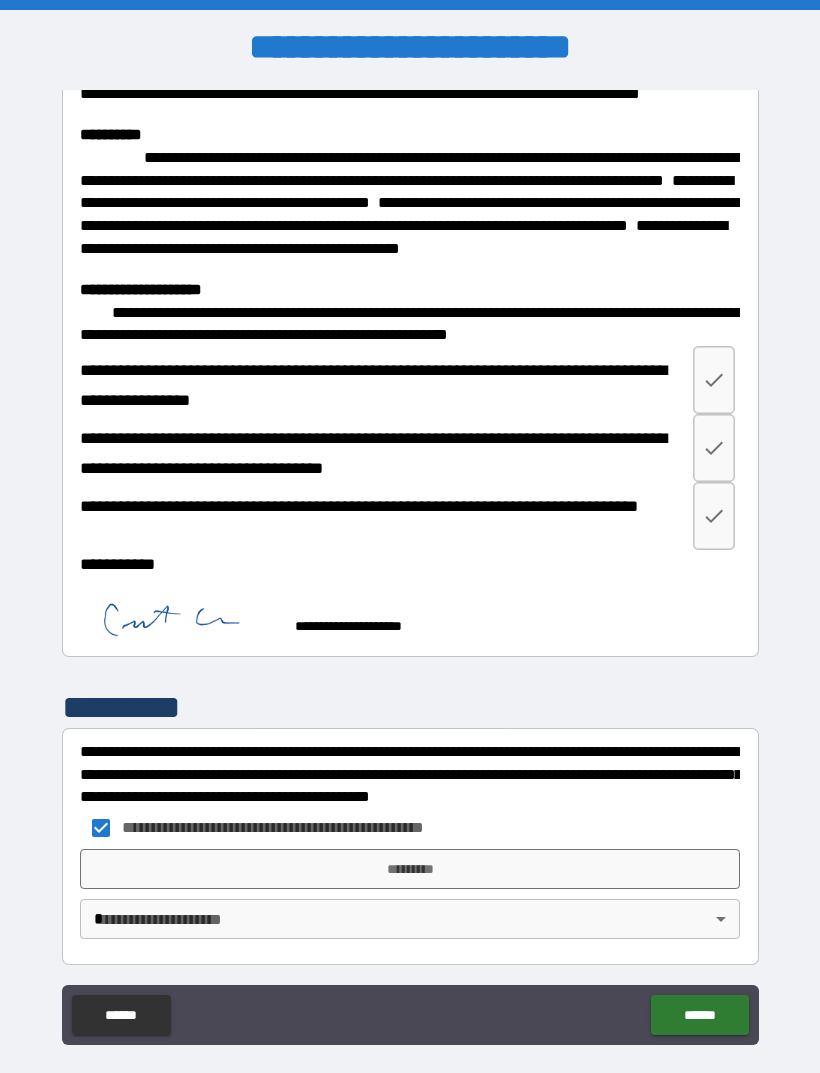 scroll, scrollTop: 3391, scrollLeft: 0, axis: vertical 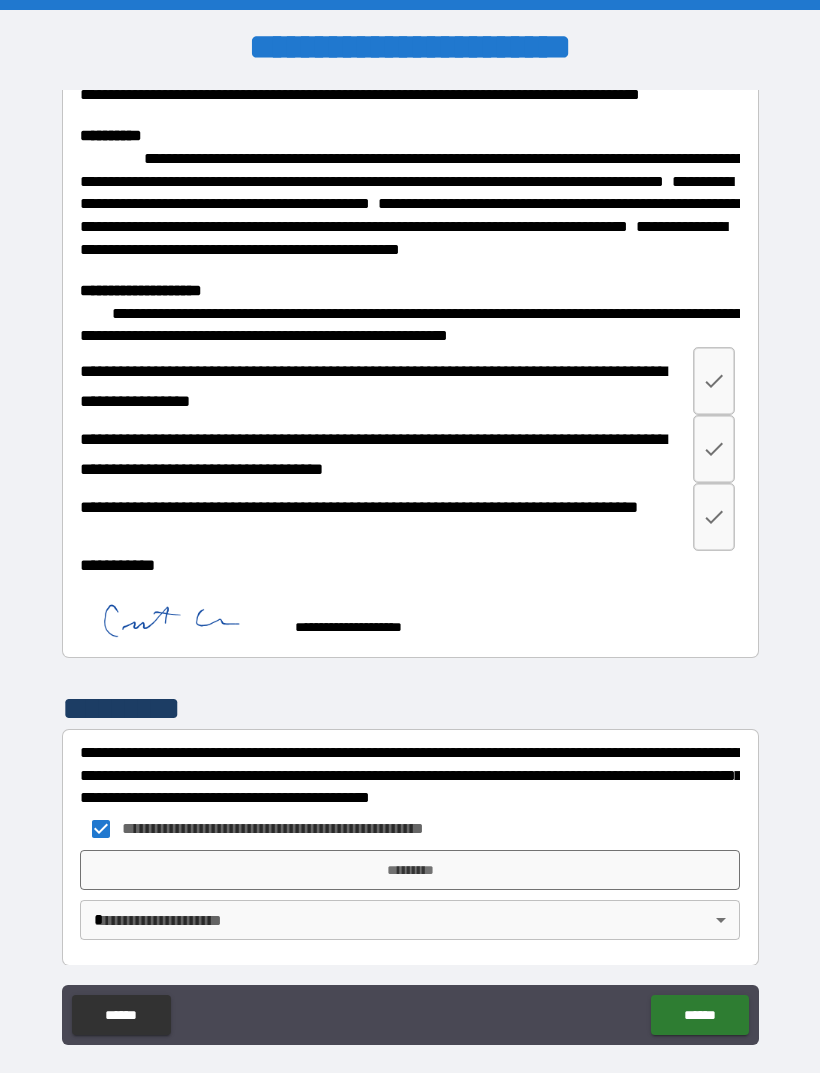 click on "*********" at bounding box center [410, 870] 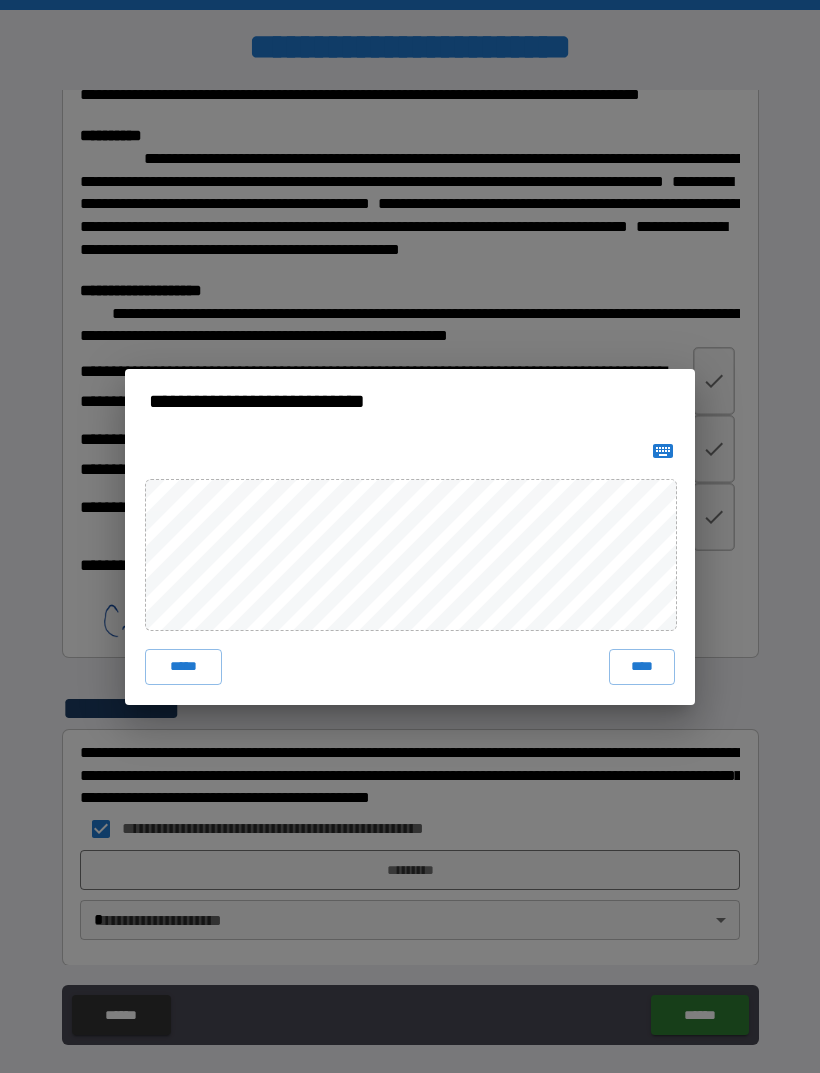 click on "****" at bounding box center (642, 667) 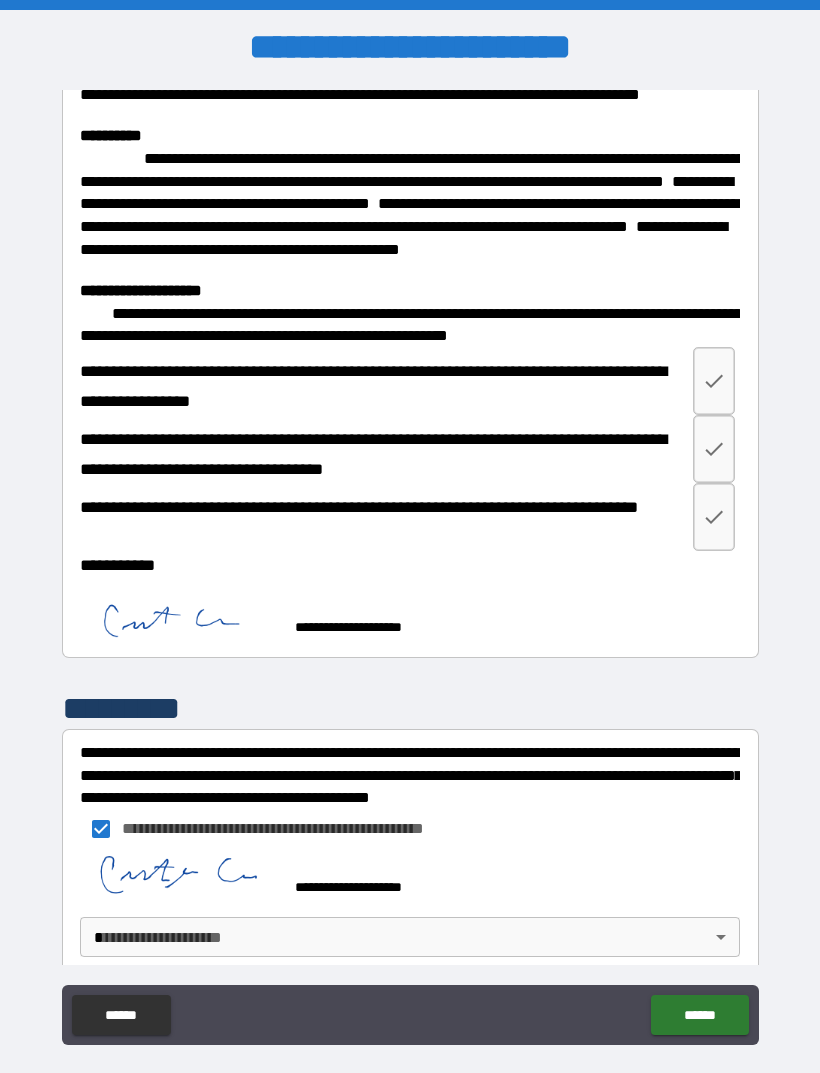 scroll, scrollTop: 3381, scrollLeft: 0, axis: vertical 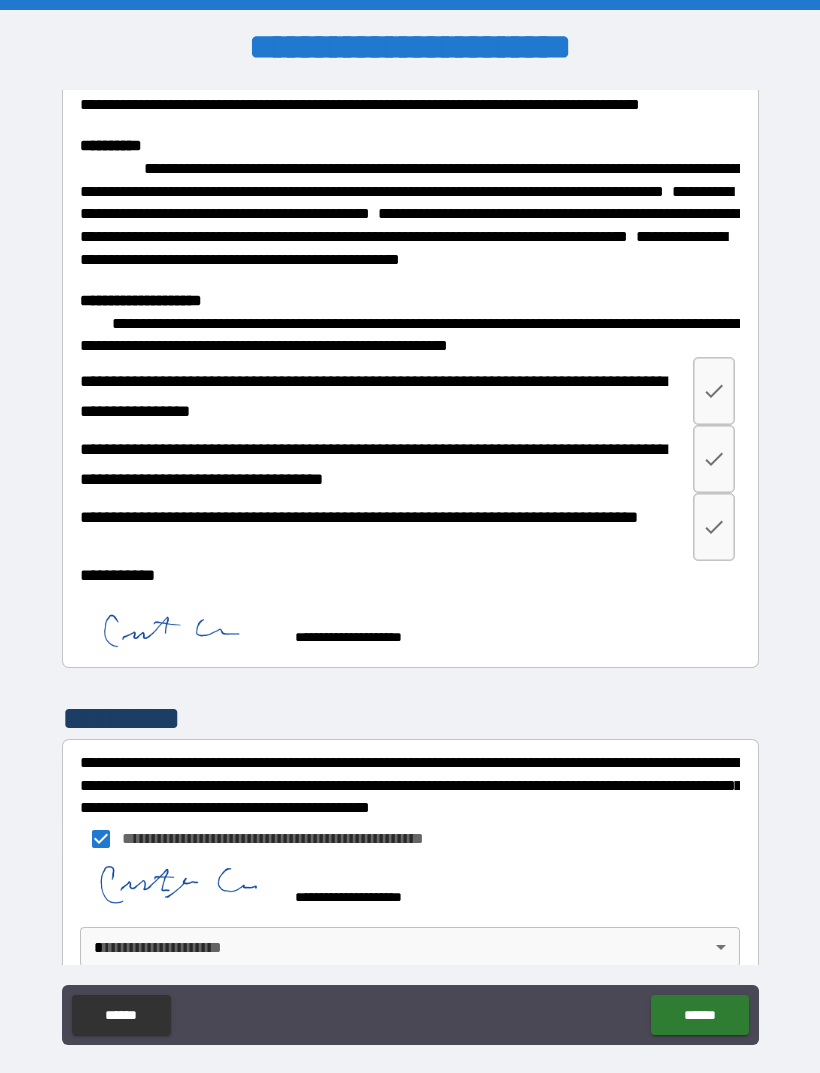 click on "**********" at bounding box center (410, 568) 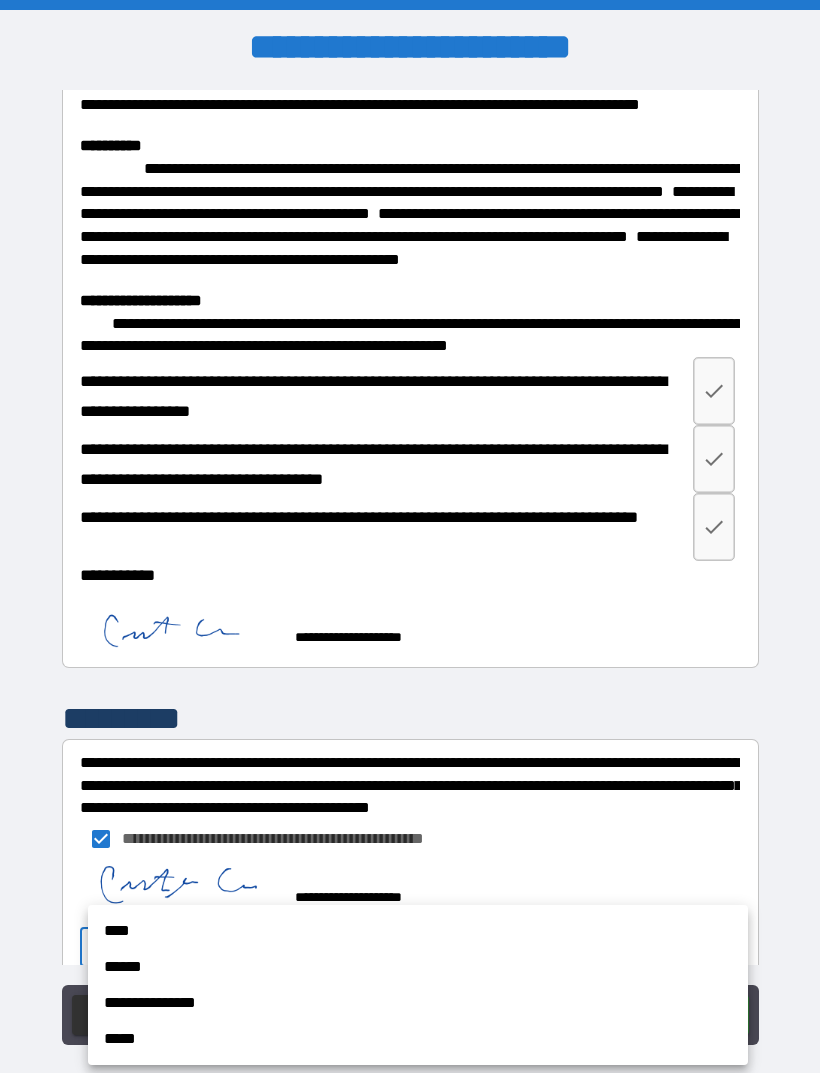 click on "****" at bounding box center [418, 931] 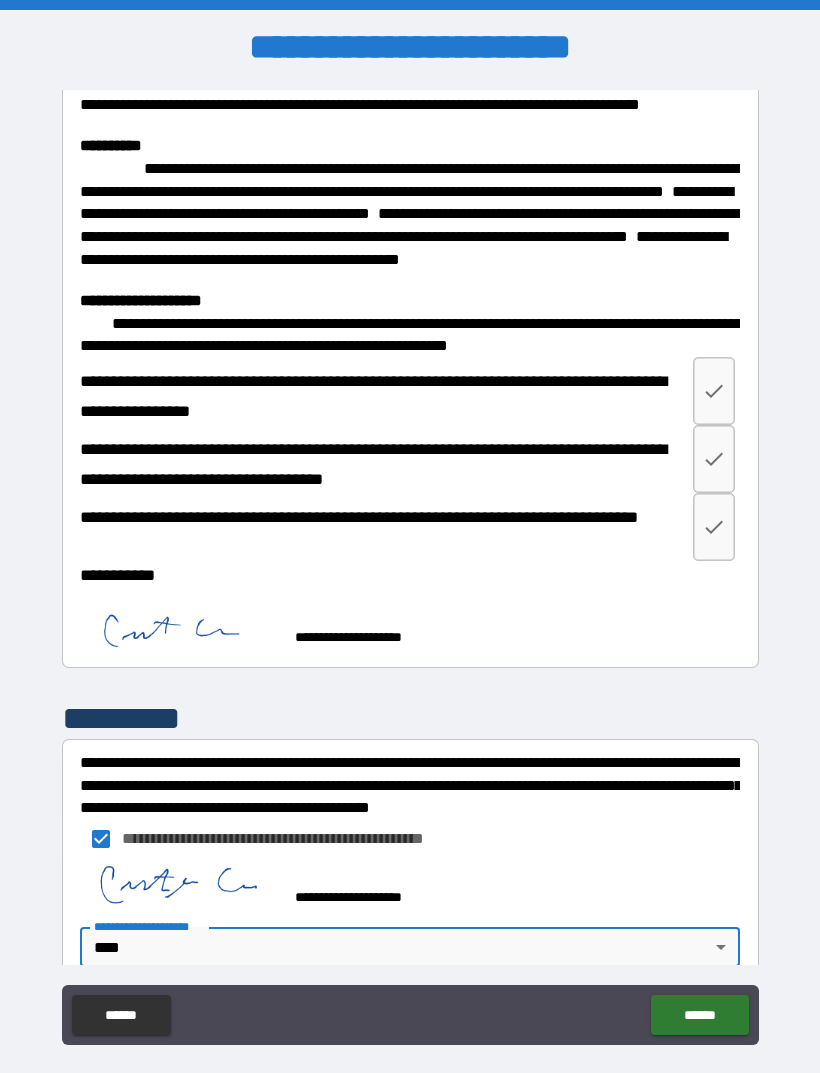 click on "******" at bounding box center (699, 1015) 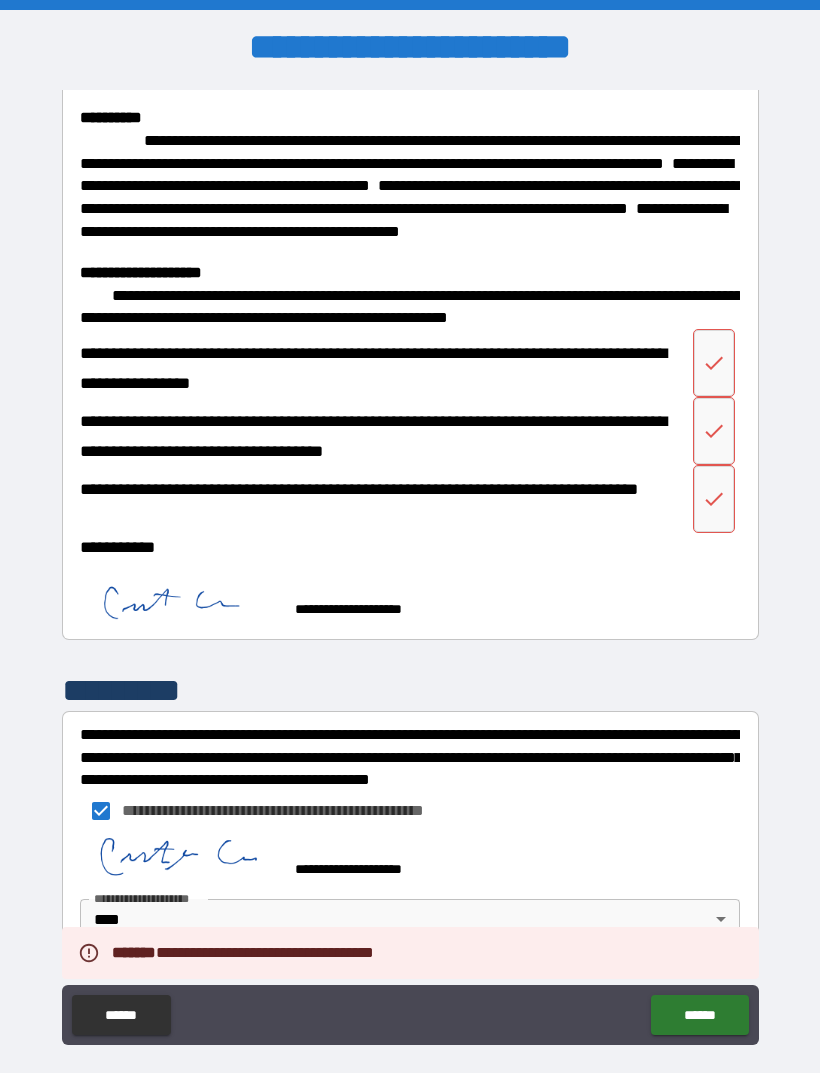scroll, scrollTop: 3408, scrollLeft: 0, axis: vertical 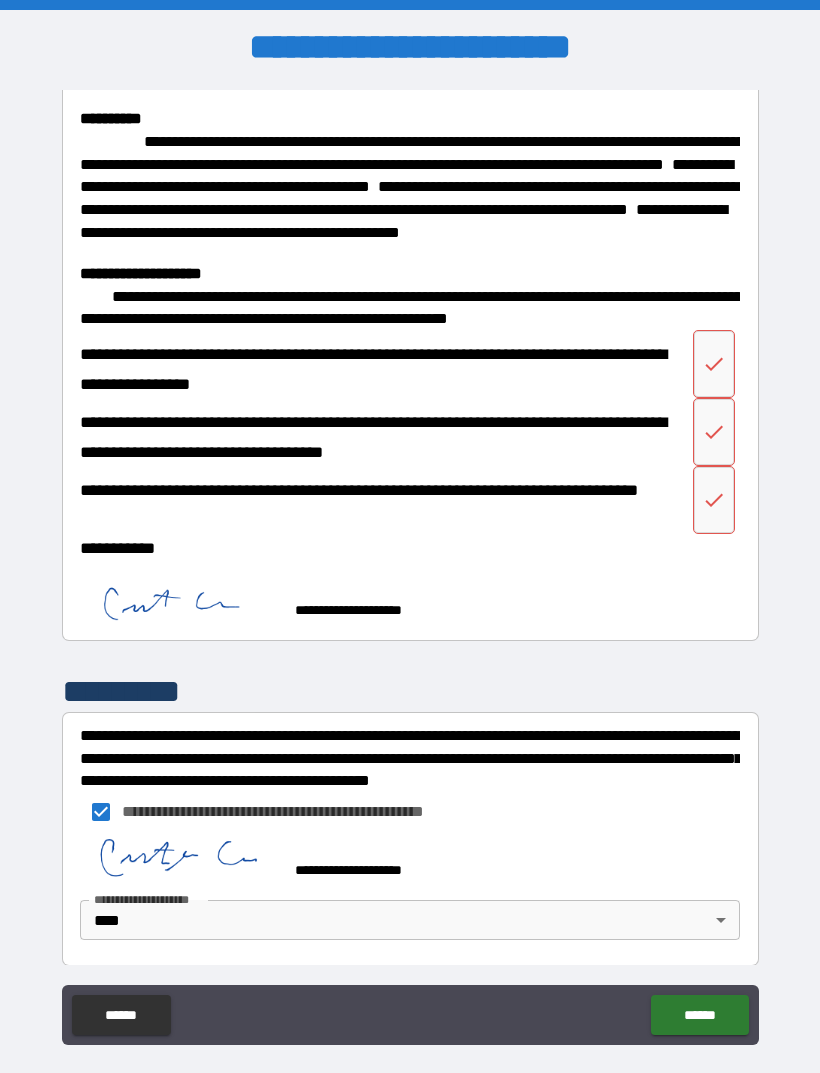 click at bounding box center (714, 364) 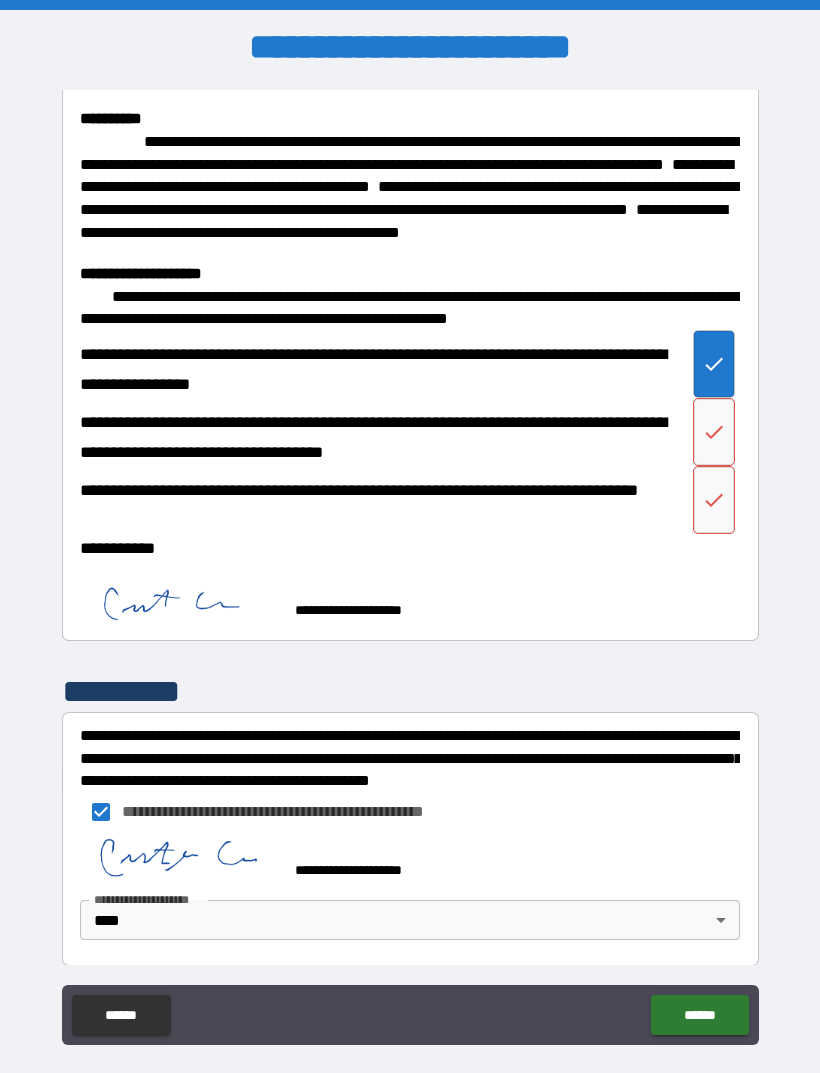 click 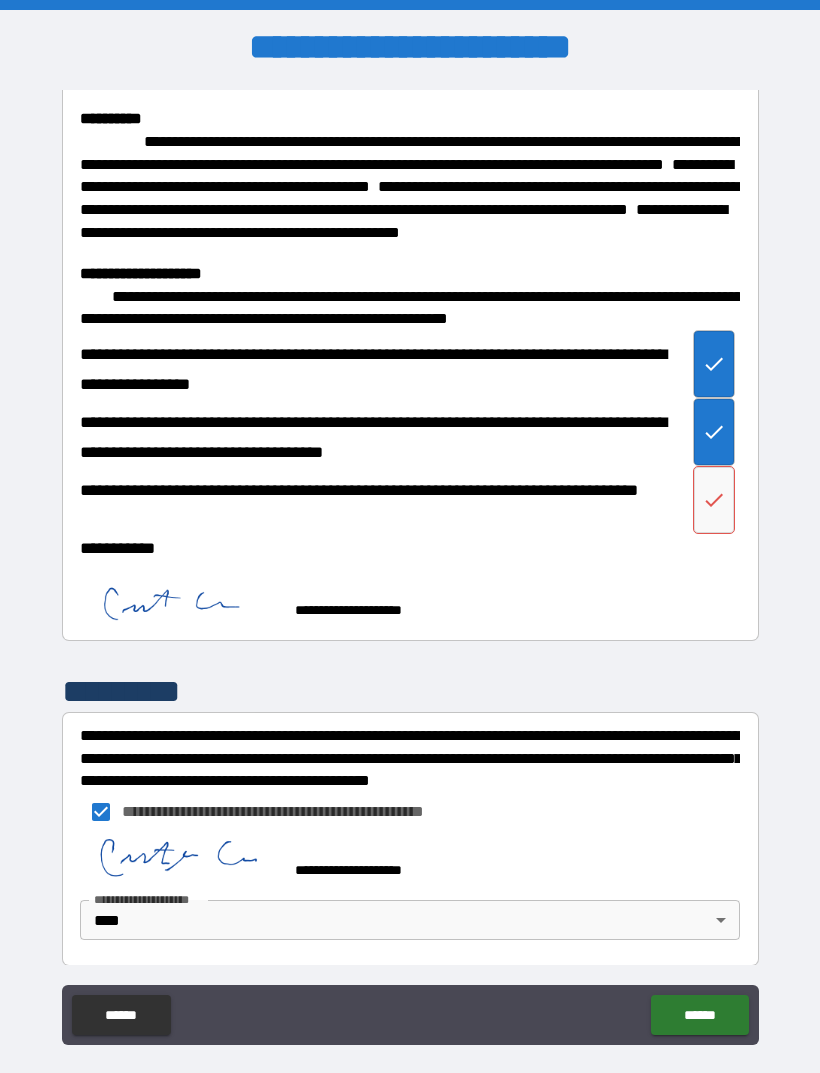 click at bounding box center [714, 500] 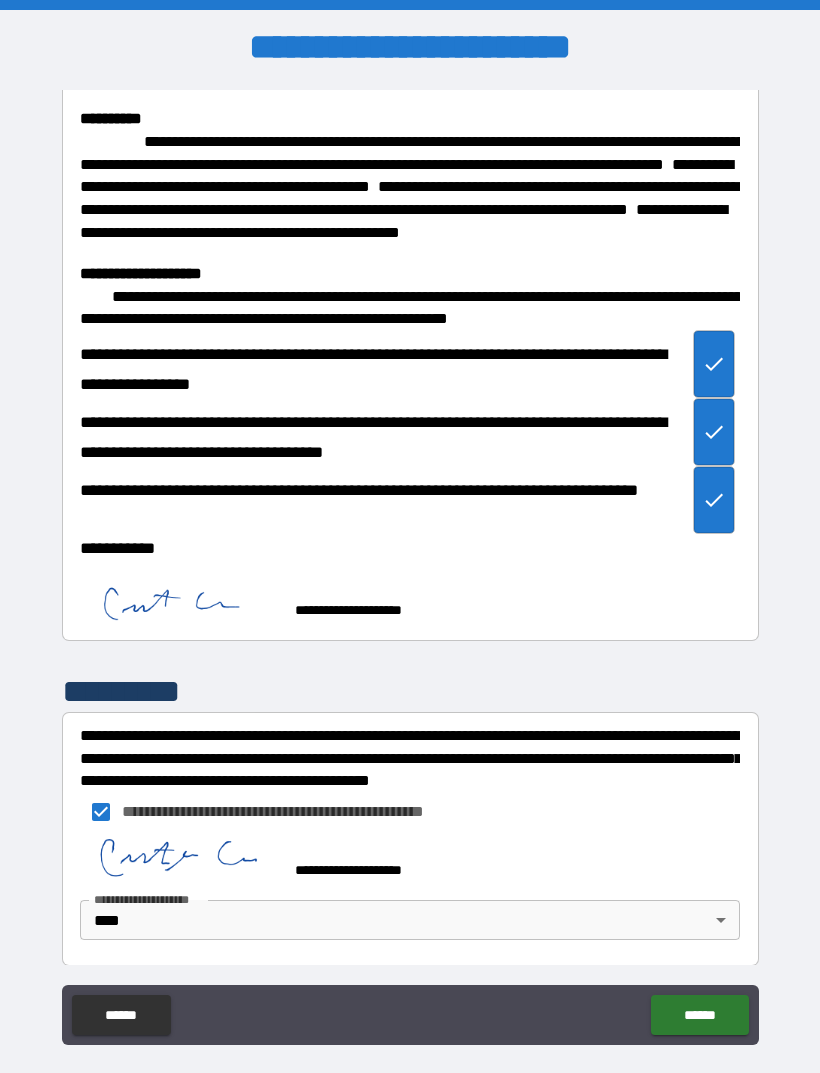 click on "******" at bounding box center (699, 1015) 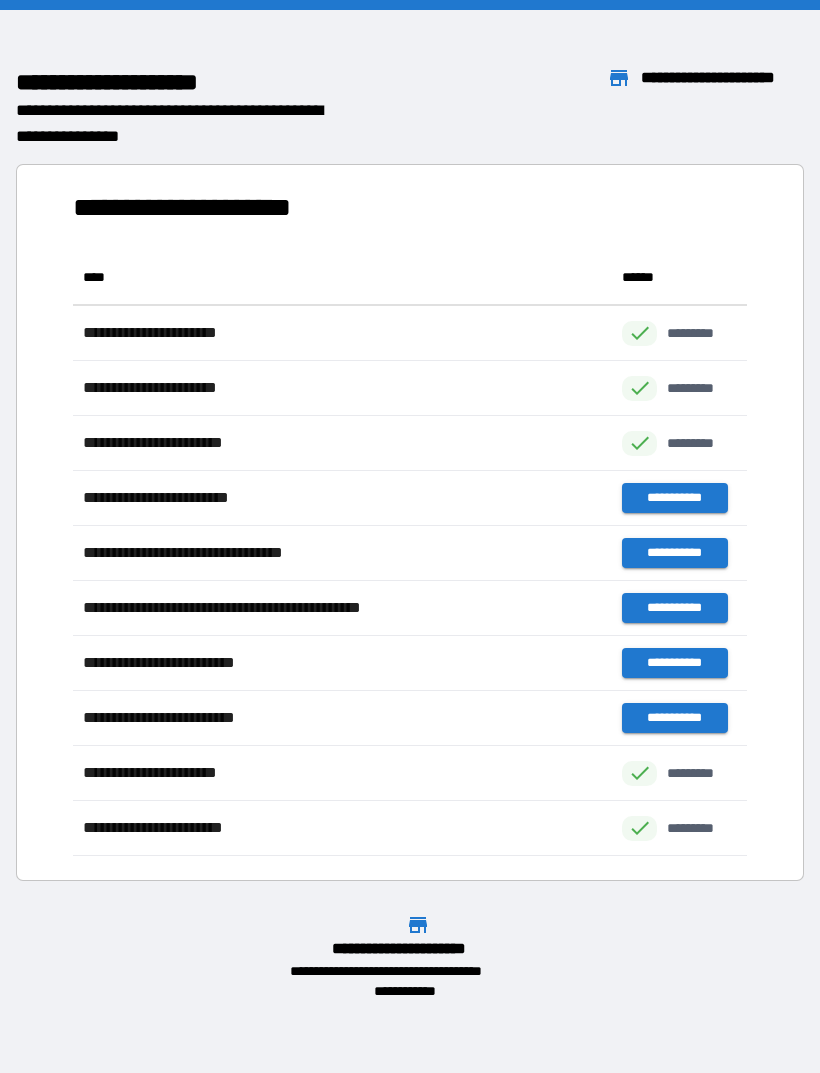 scroll, scrollTop: 1, scrollLeft: 1, axis: both 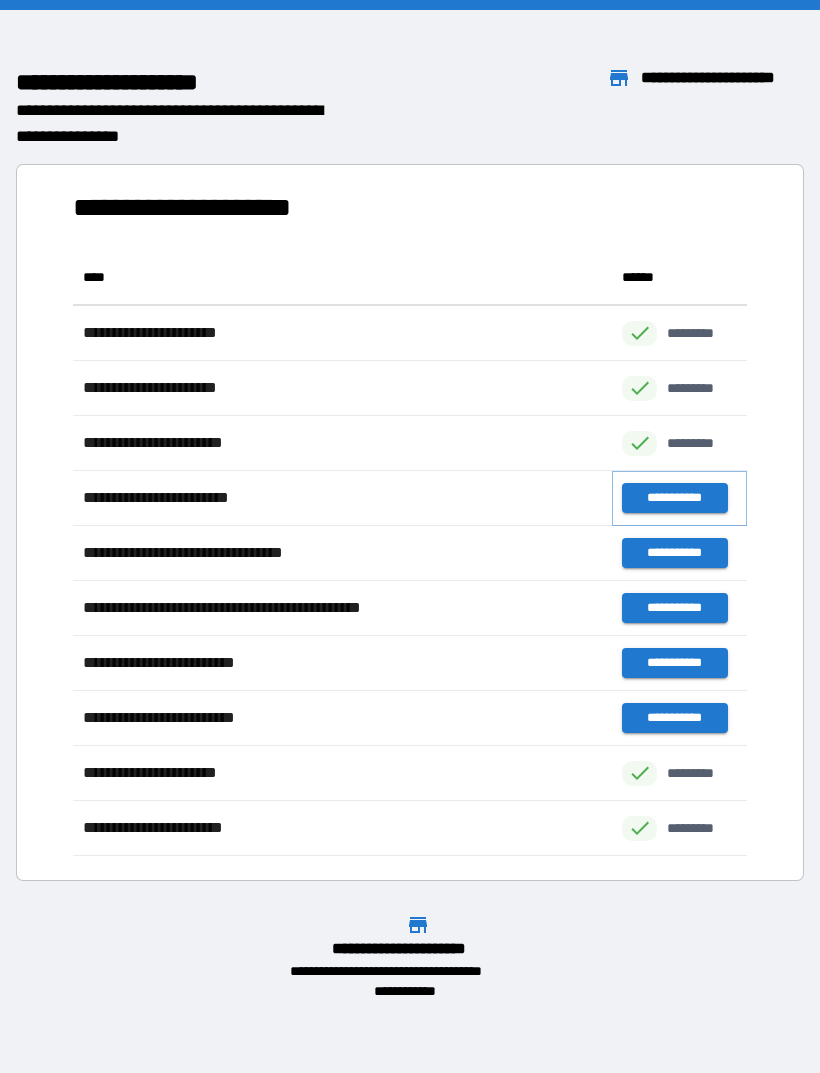 click on "**********" at bounding box center (674, 498) 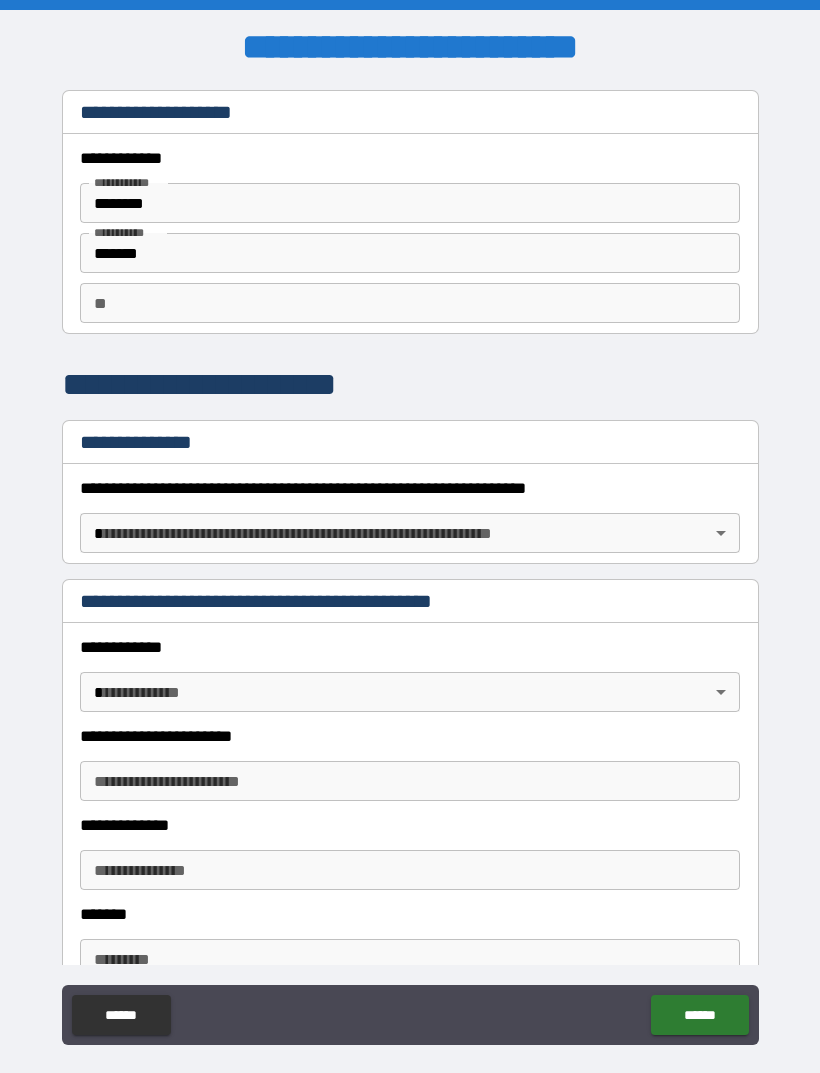 click on "**" at bounding box center (410, 303) 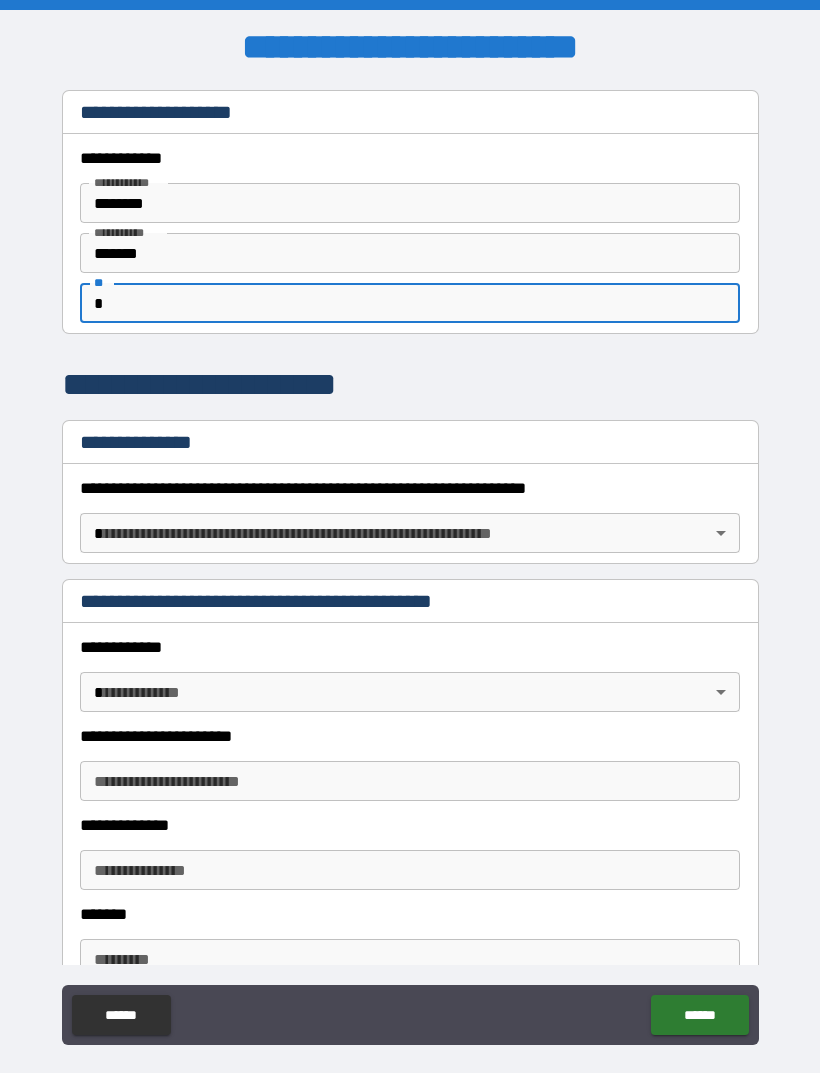 type on "*" 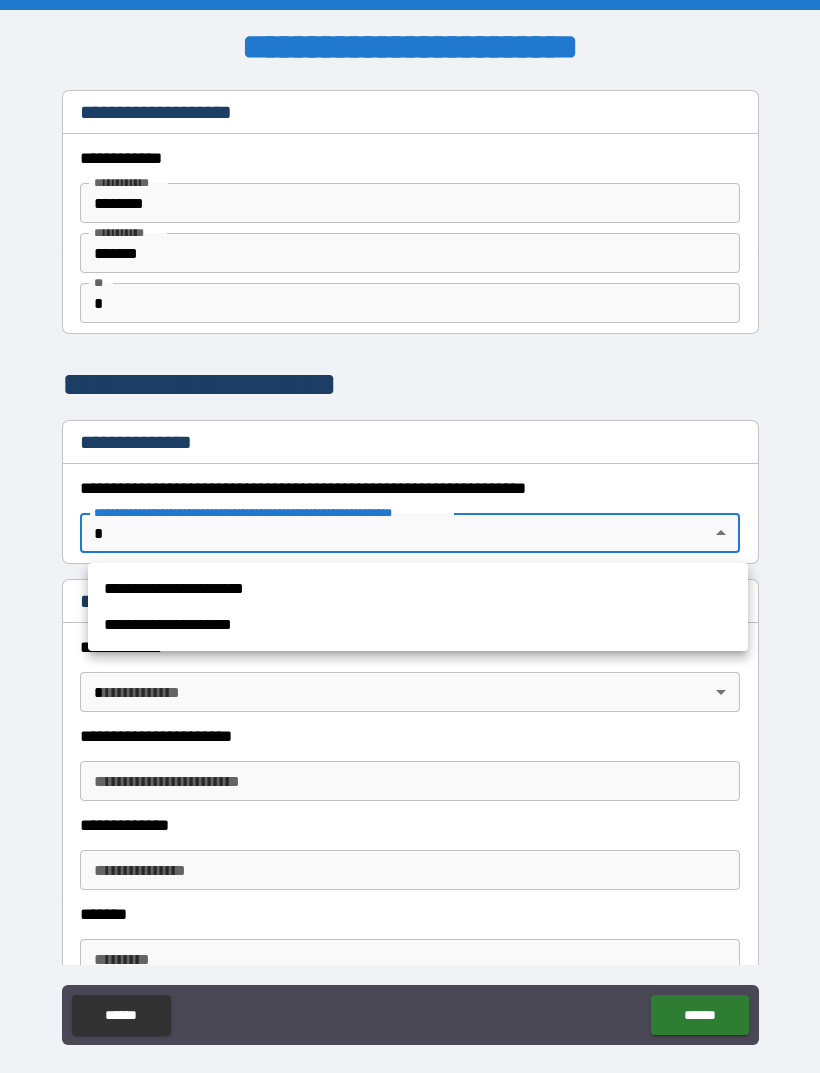 click on "**********" at bounding box center (418, 589) 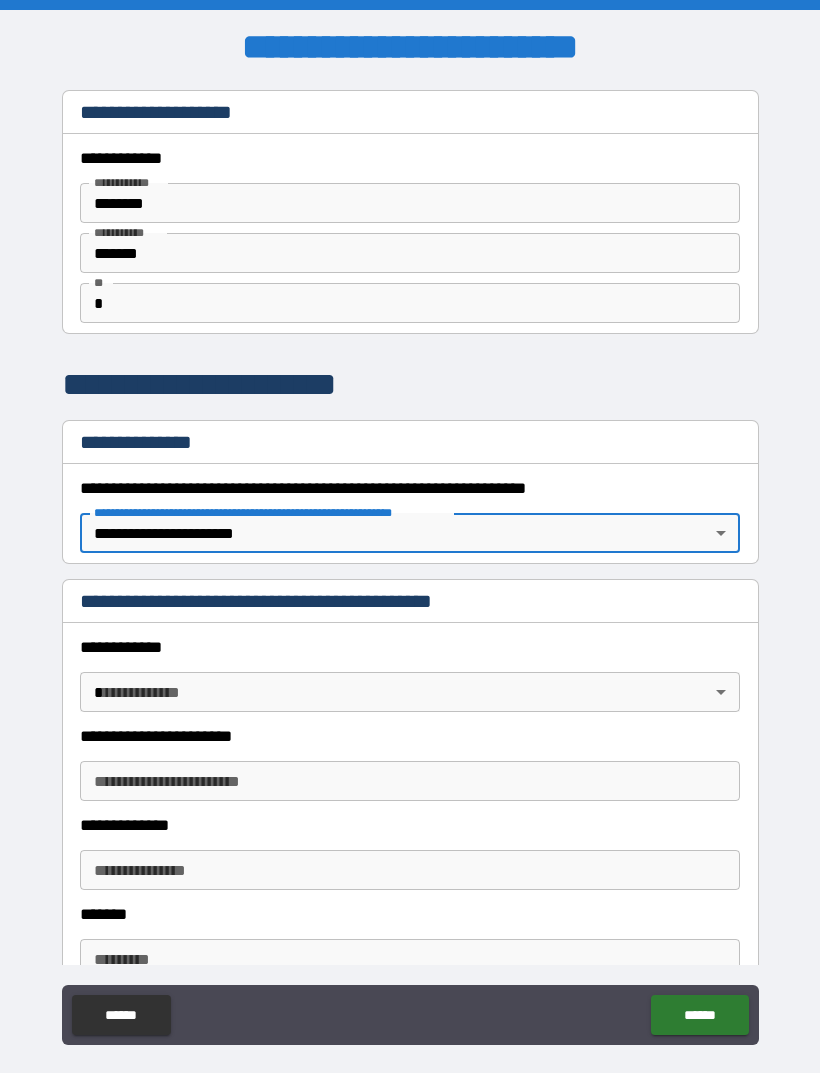 type on "*" 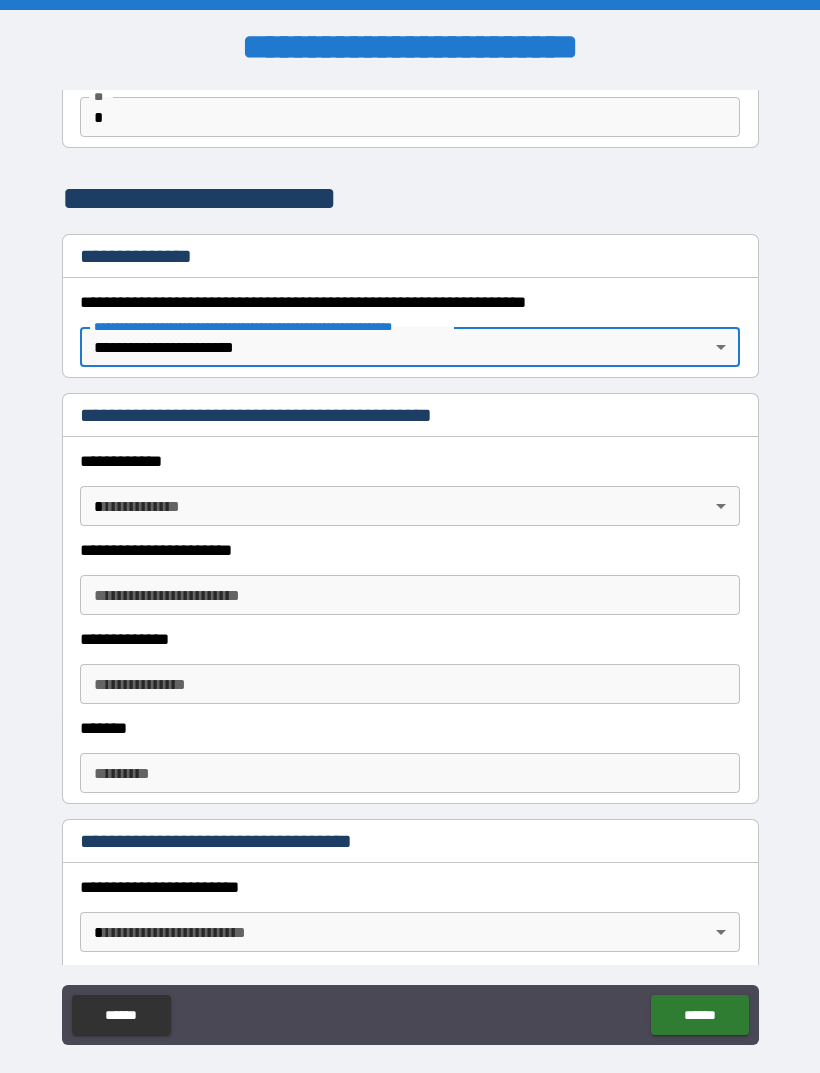 scroll, scrollTop: 195, scrollLeft: 0, axis: vertical 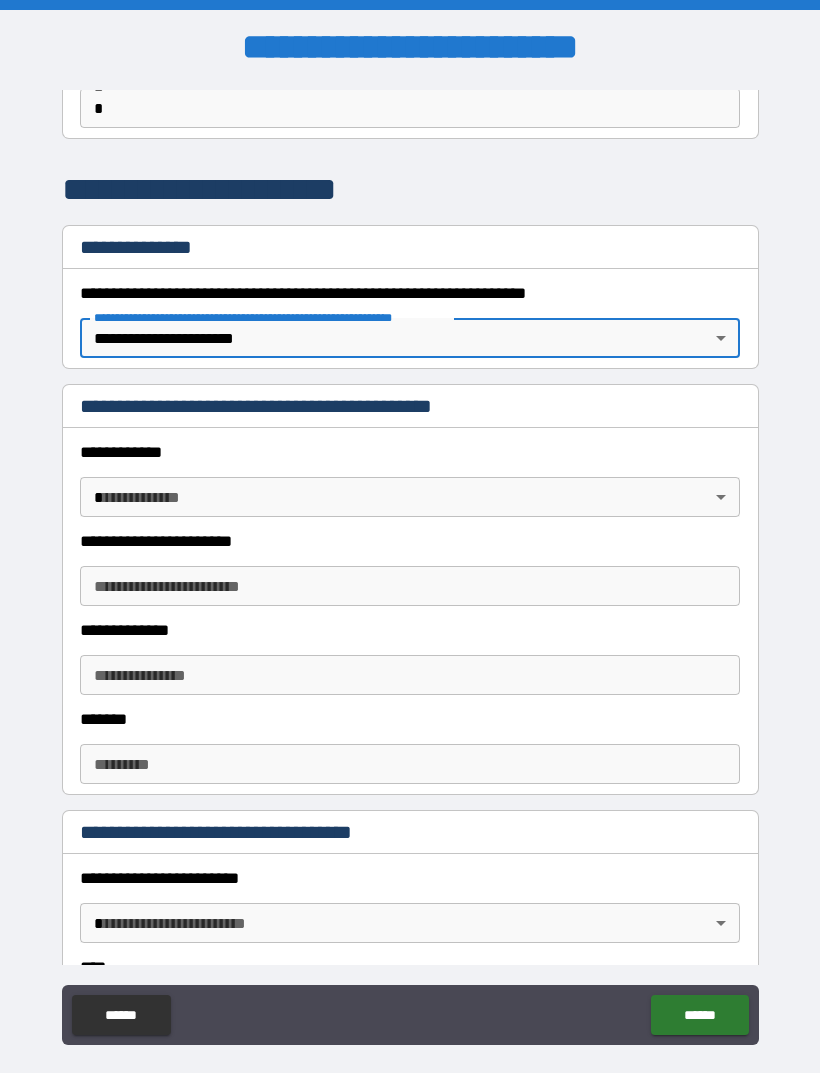 click on "**********" at bounding box center [410, 568] 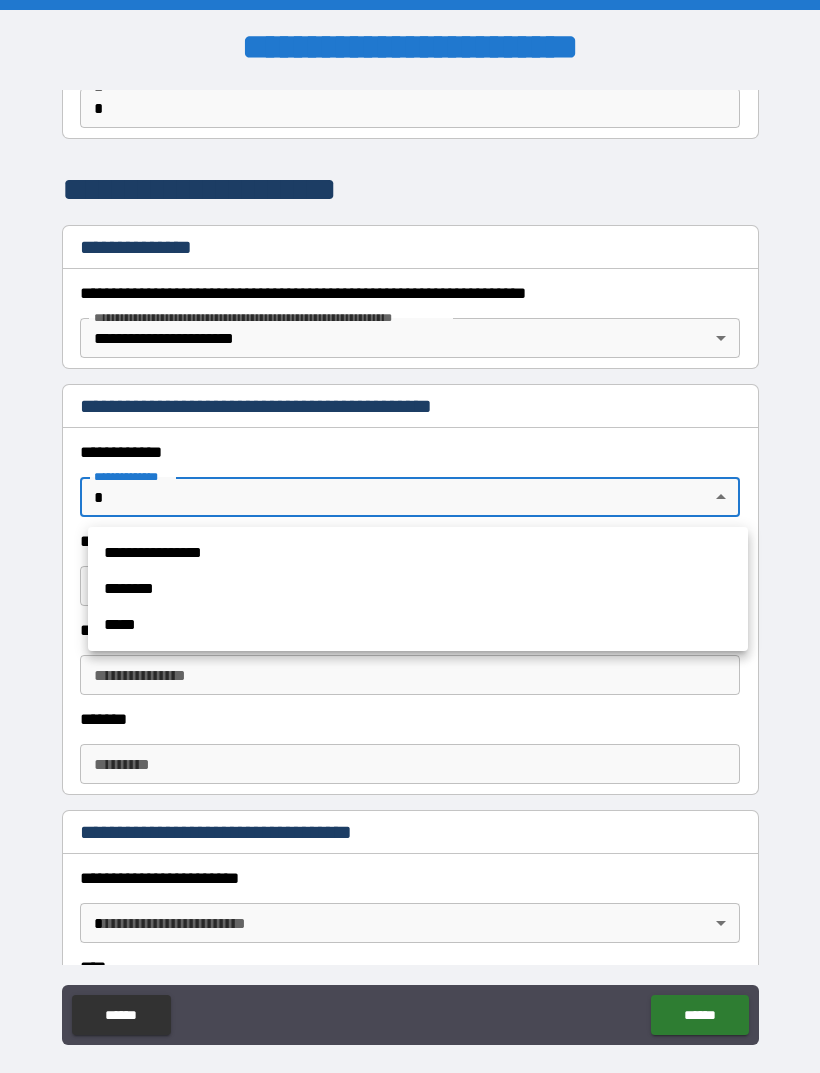 click on "**********" at bounding box center [418, 553] 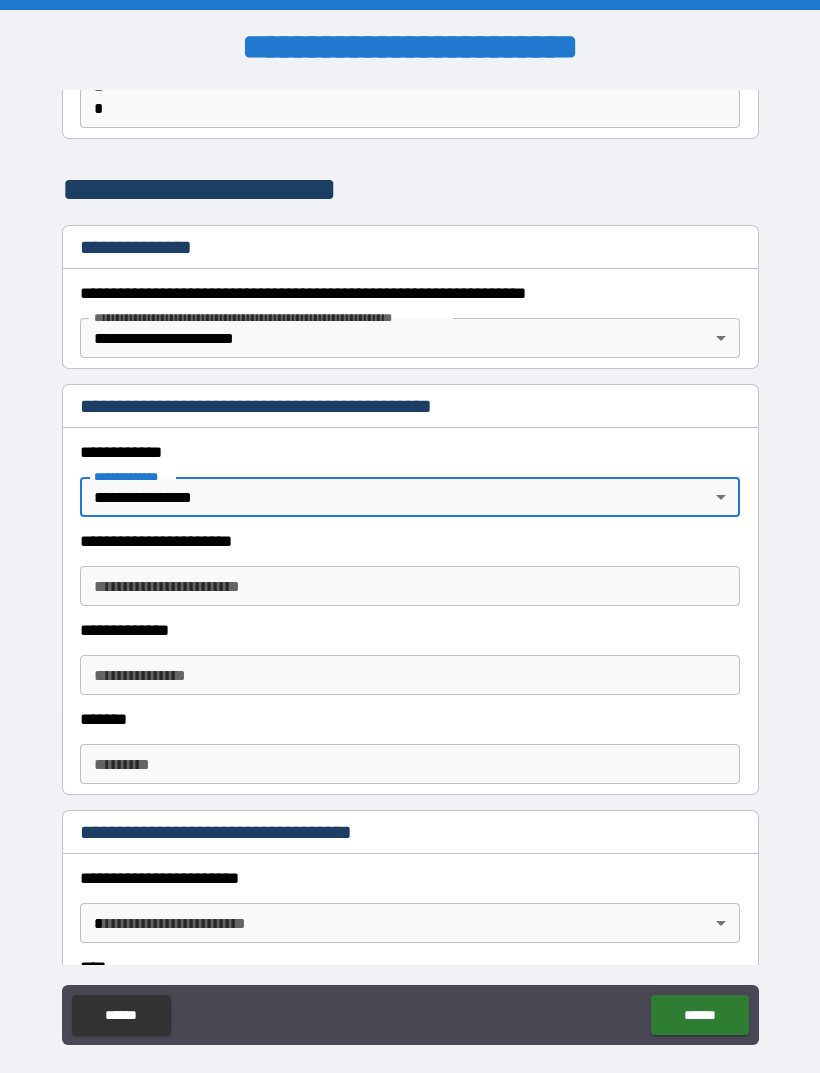 click on "**********" at bounding box center (410, 586) 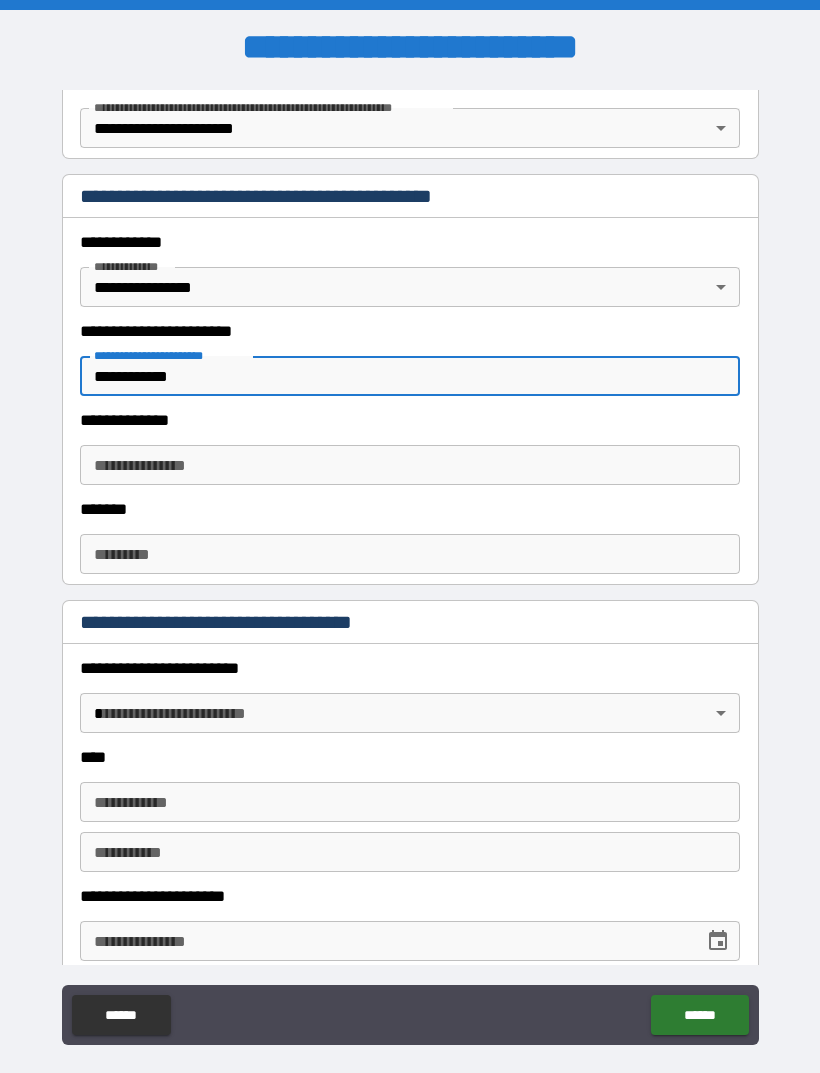 scroll, scrollTop: 403, scrollLeft: 0, axis: vertical 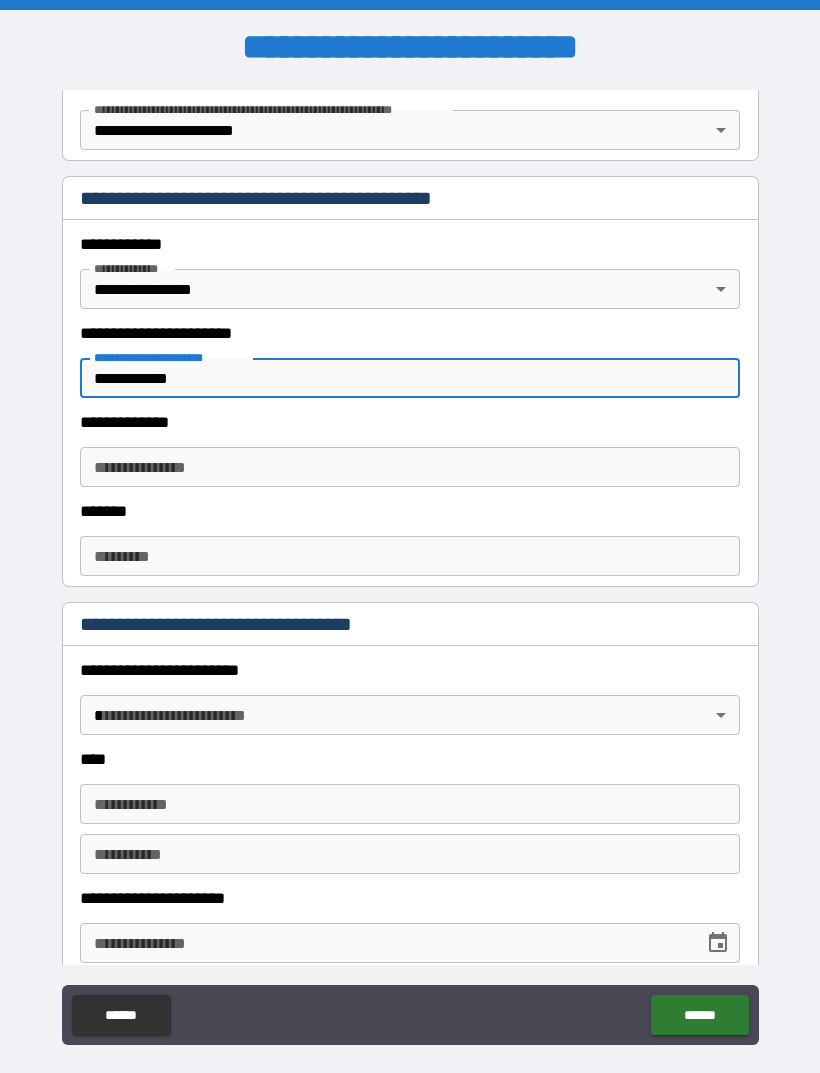 type on "**********" 